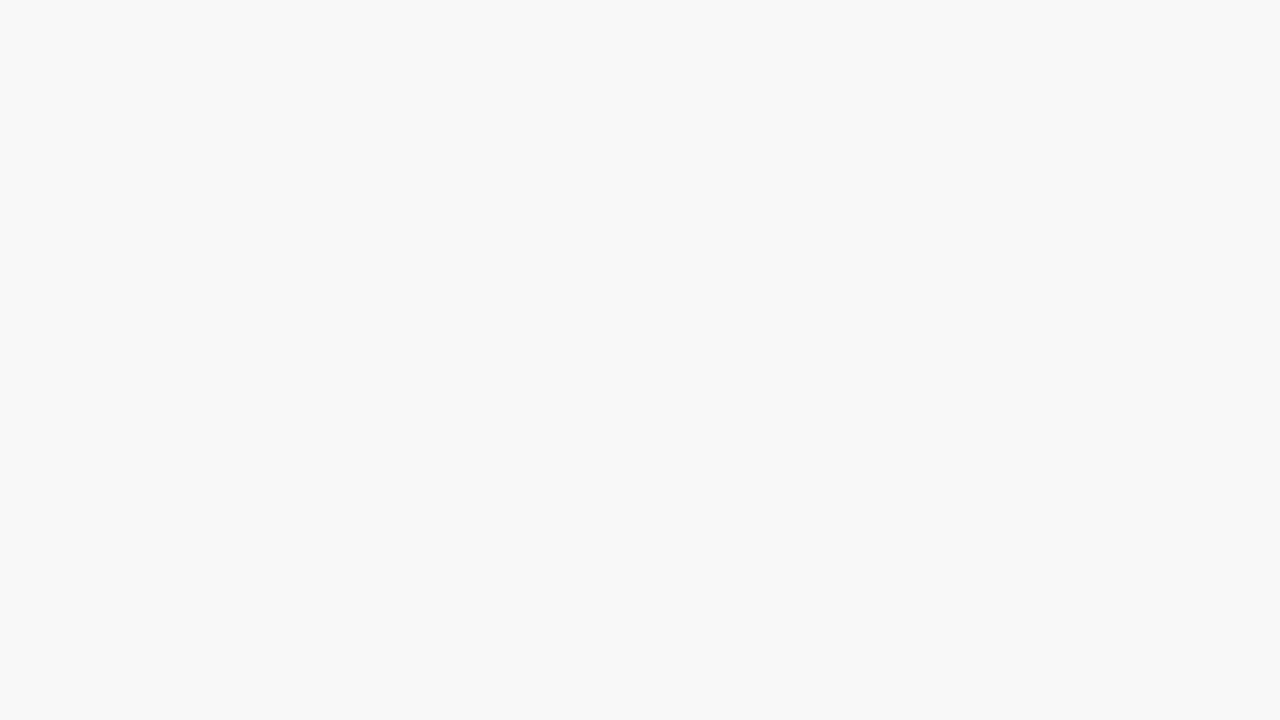 scroll, scrollTop: 0, scrollLeft: 0, axis: both 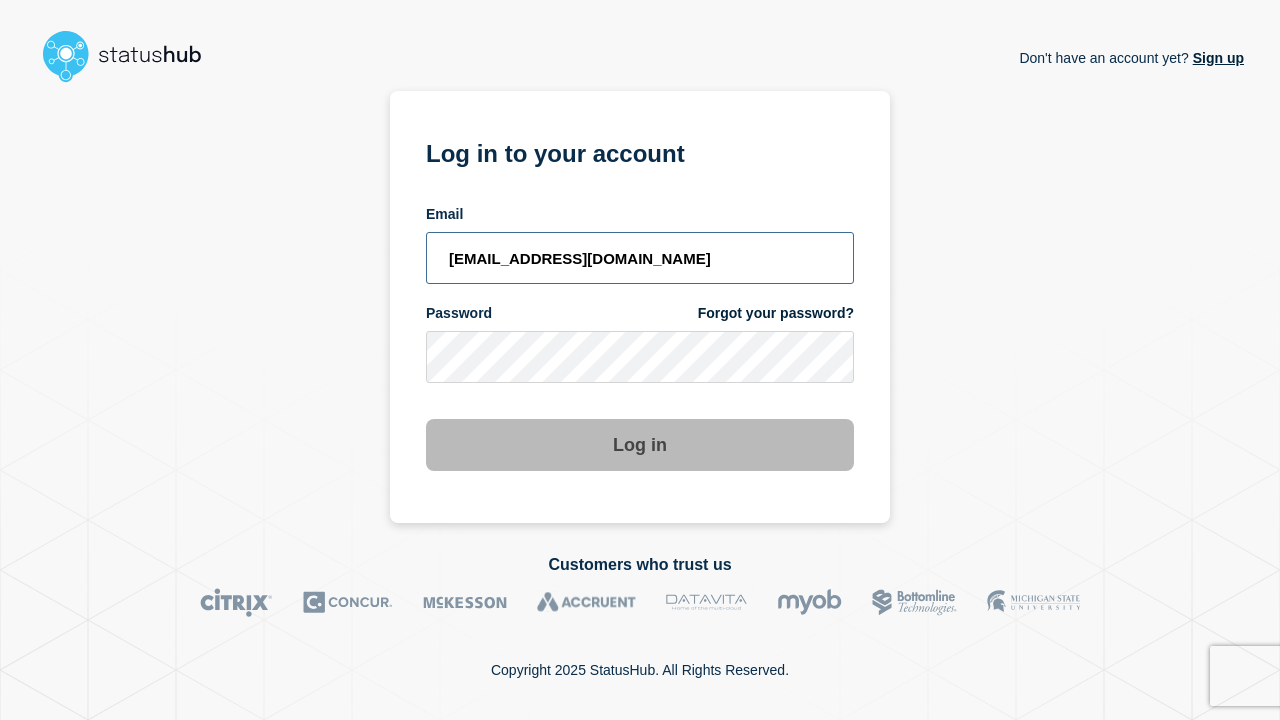 type on "[EMAIL_ADDRESS][DOMAIN_NAME]" 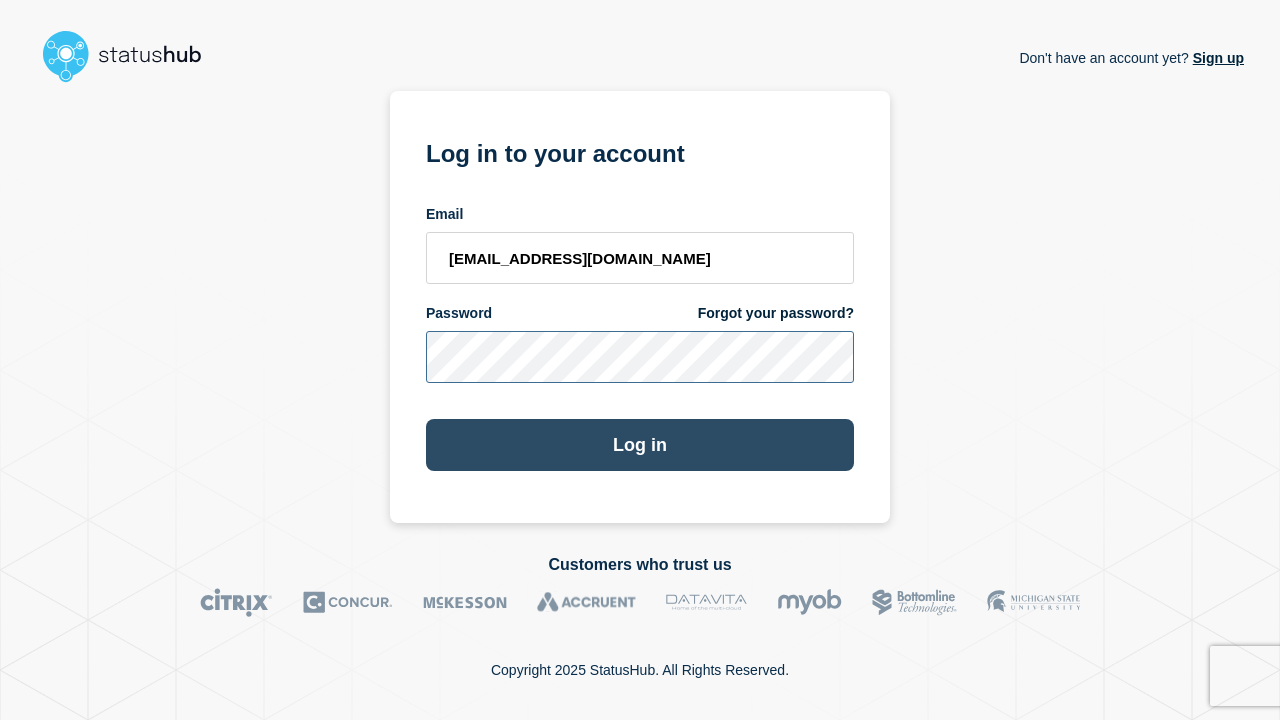 click on "Log in" at bounding box center [640, 445] 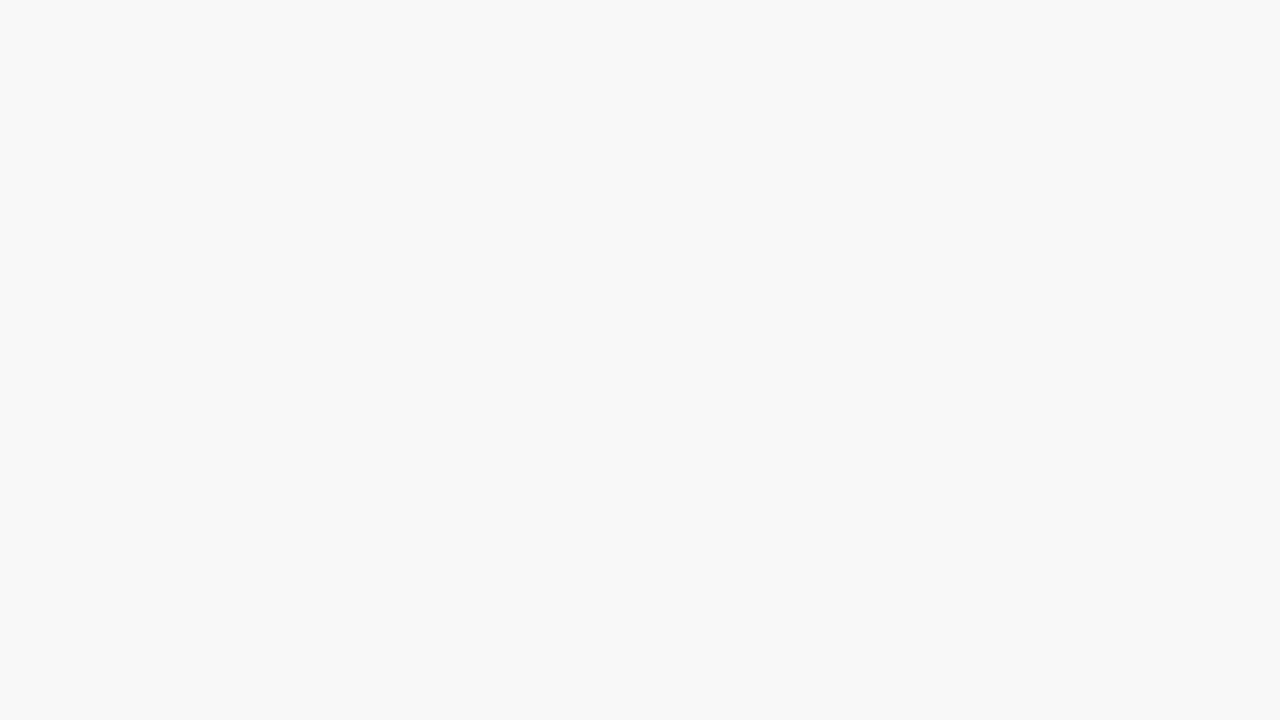 scroll, scrollTop: 0, scrollLeft: 0, axis: both 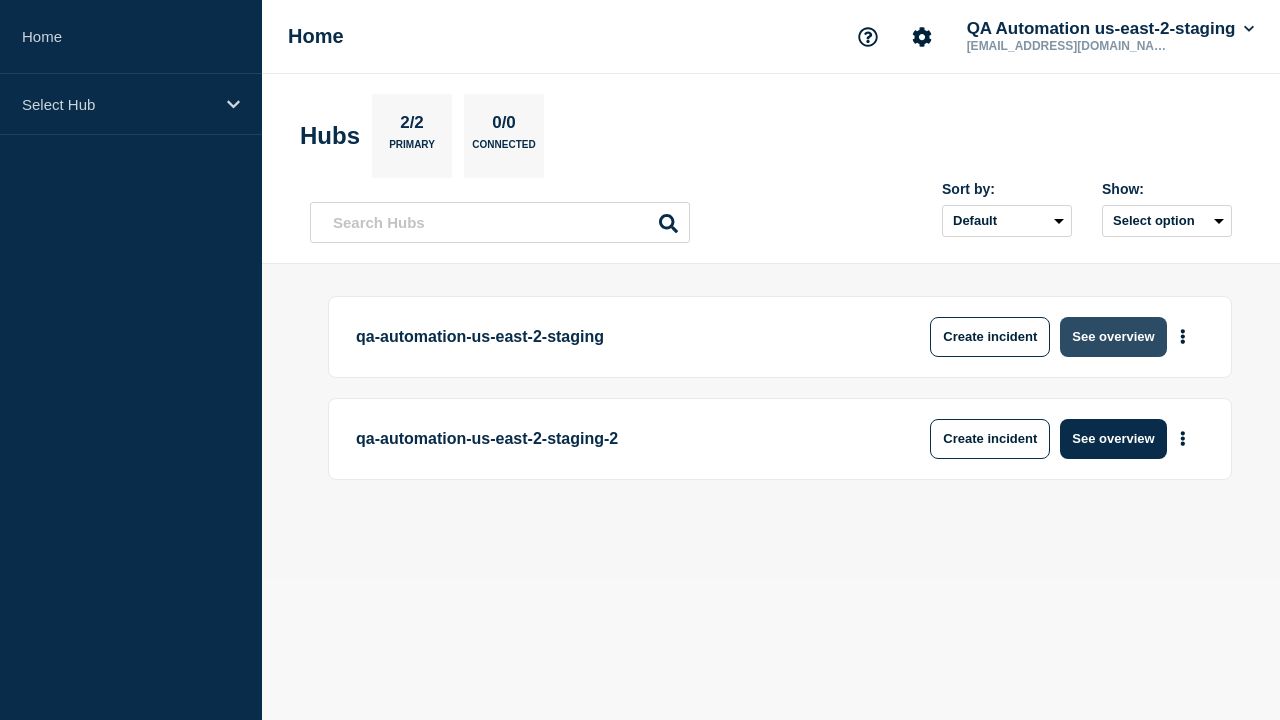 click on "See overview" at bounding box center [1113, 337] 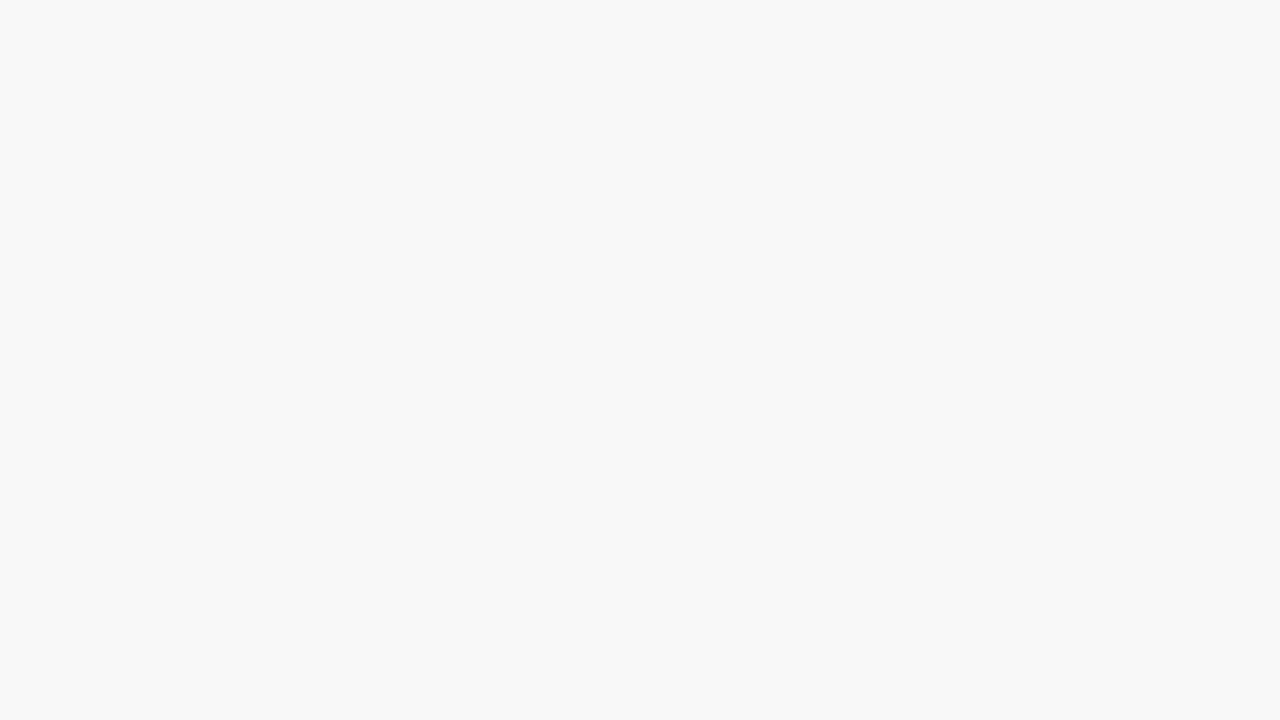 scroll, scrollTop: 0, scrollLeft: 0, axis: both 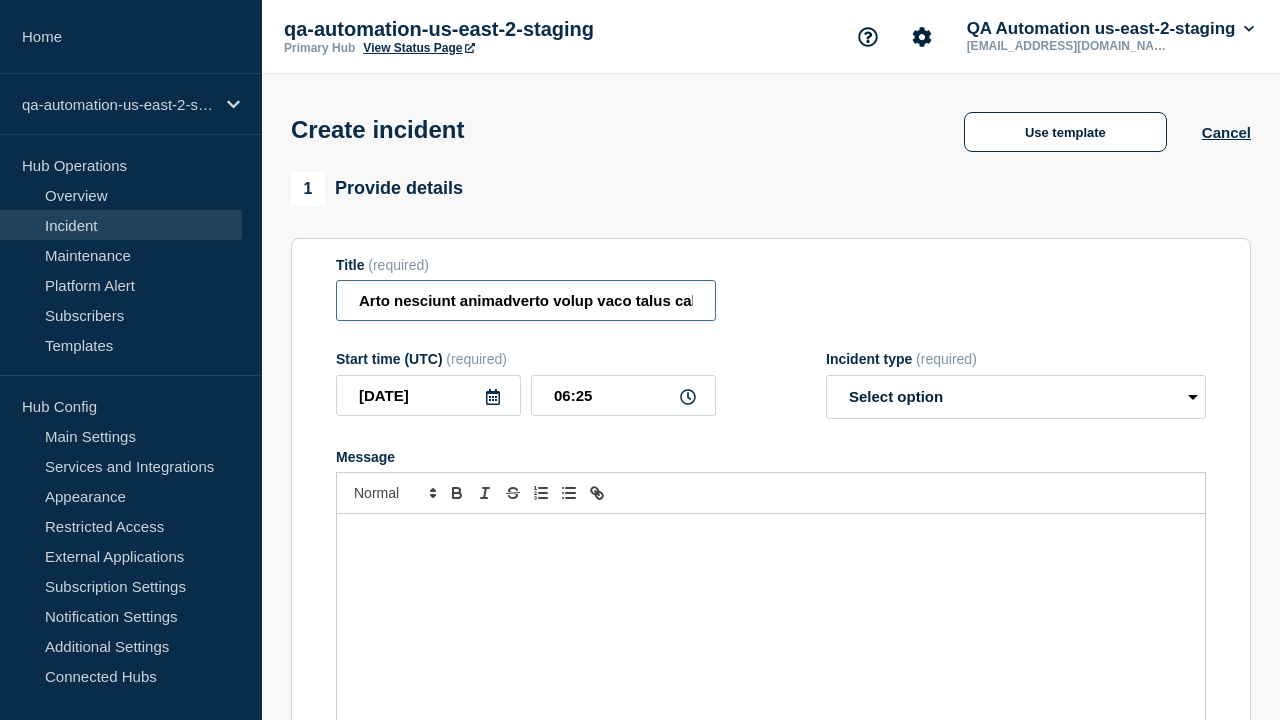 type on "Arto nesciunt animadverto volup vaco talus calco tenetur adeo damnatio." 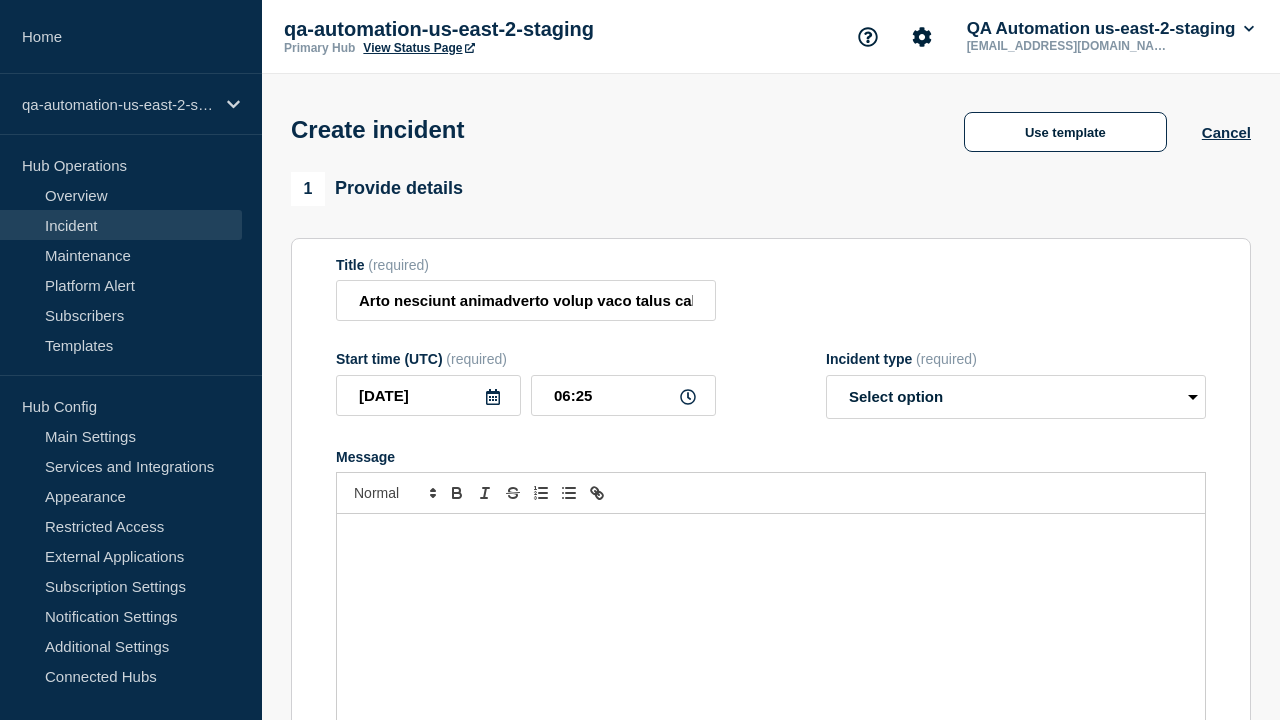 click at bounding box center [771, 634] 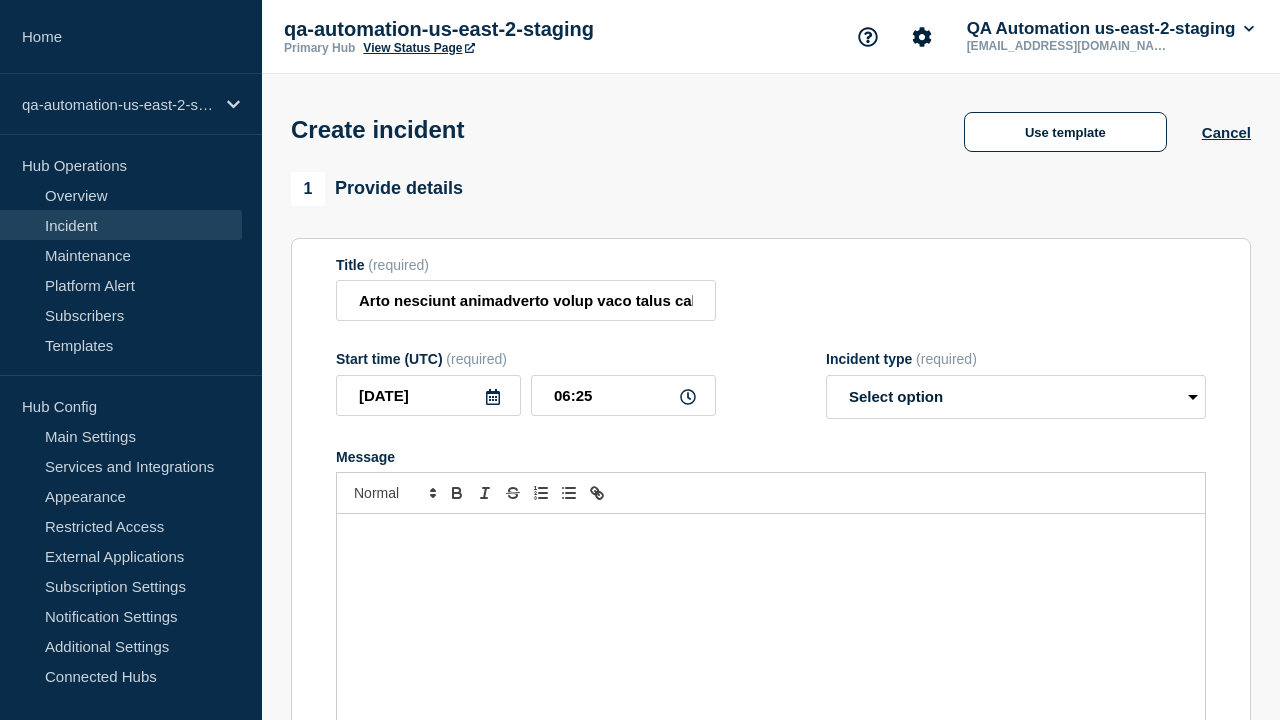 type 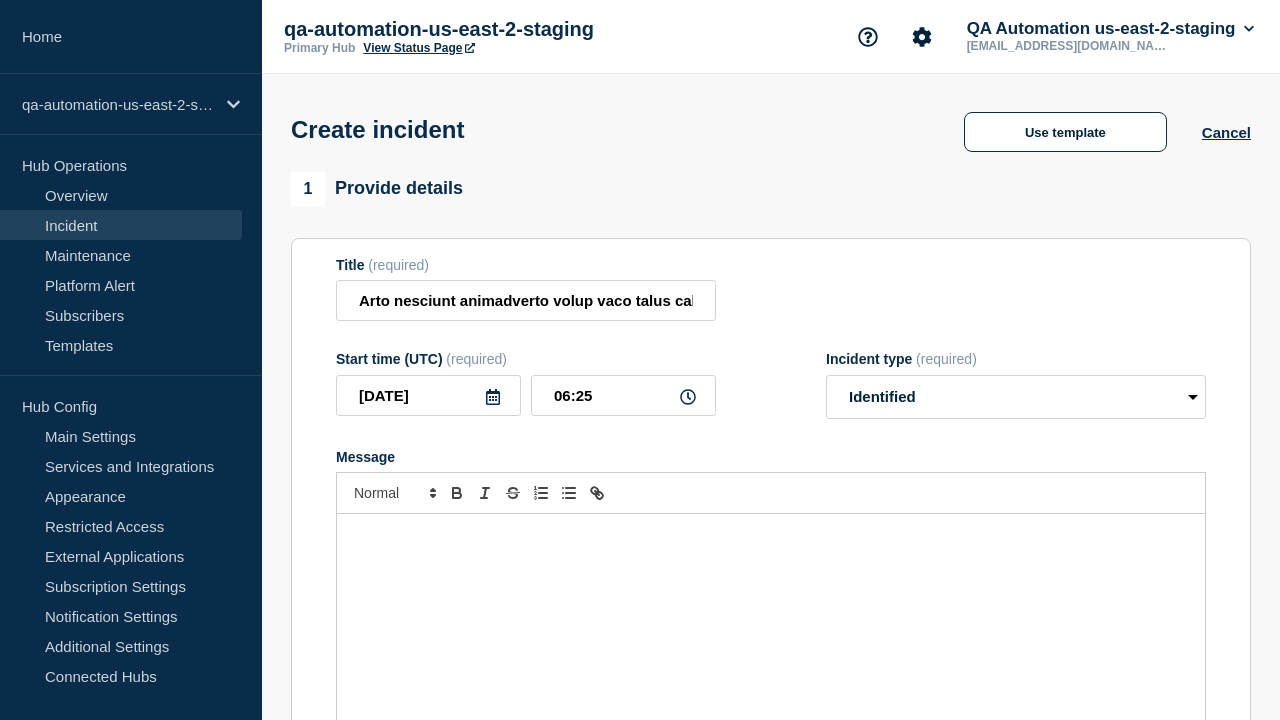 scroll, scrollTop: 0, scrollLeft: 0, axis: both 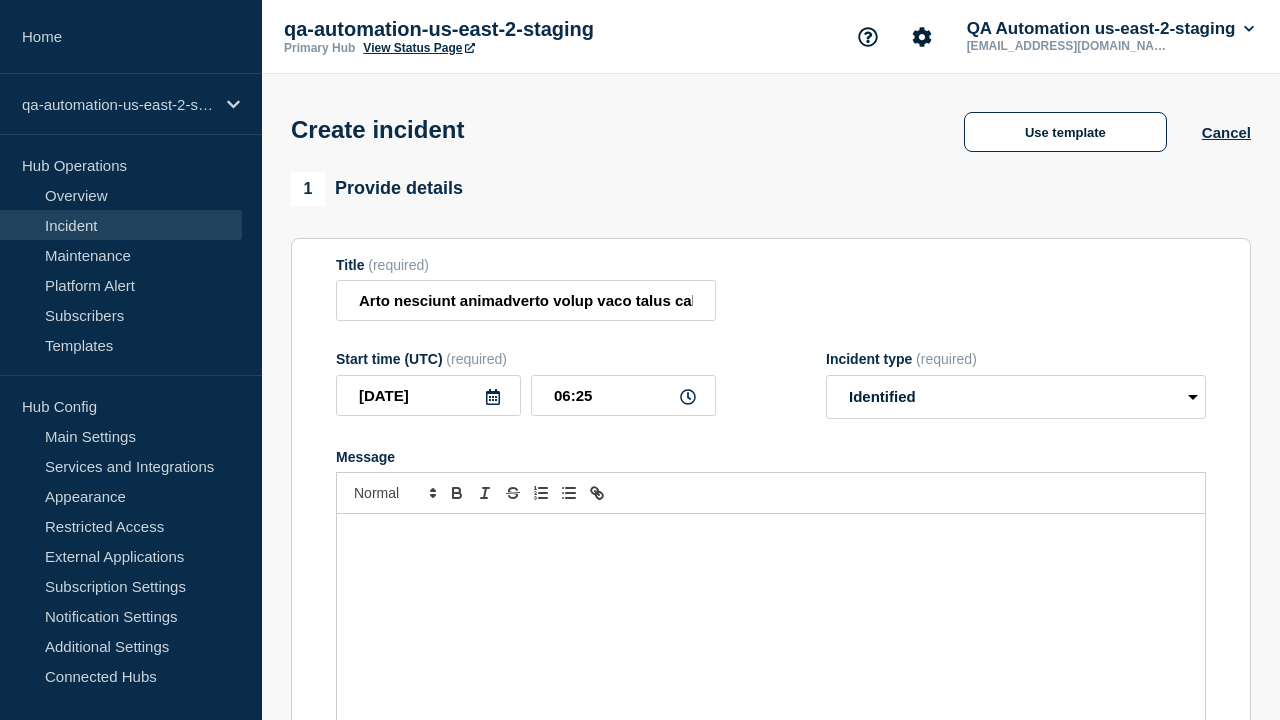 click on "Select Services" at bounding box center [770, 974] 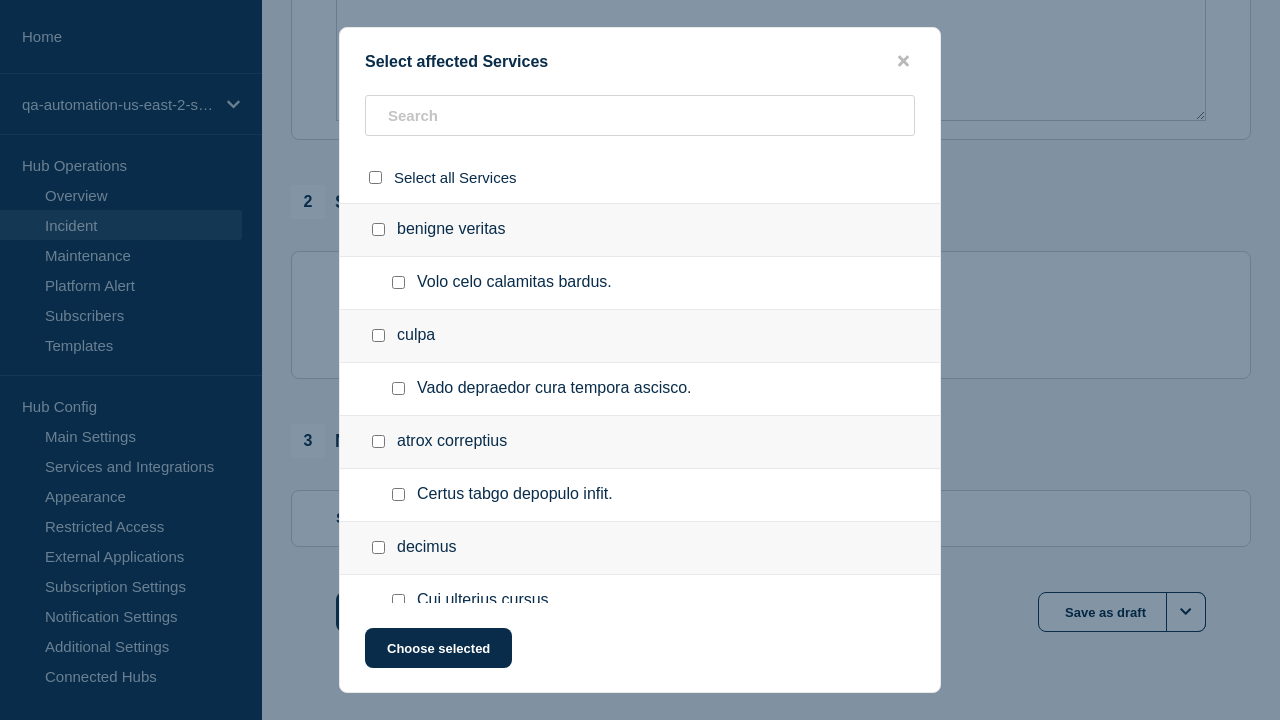 click at bounding box center [398, 759] 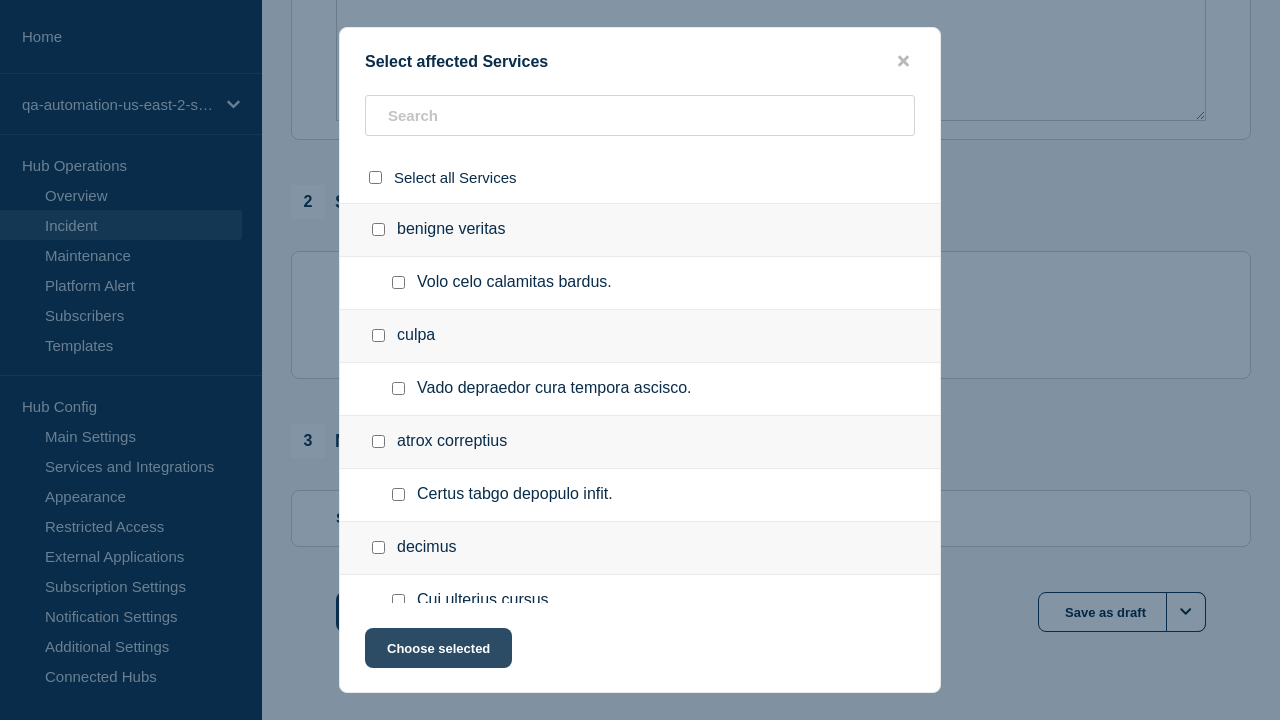 checkbox on "true" 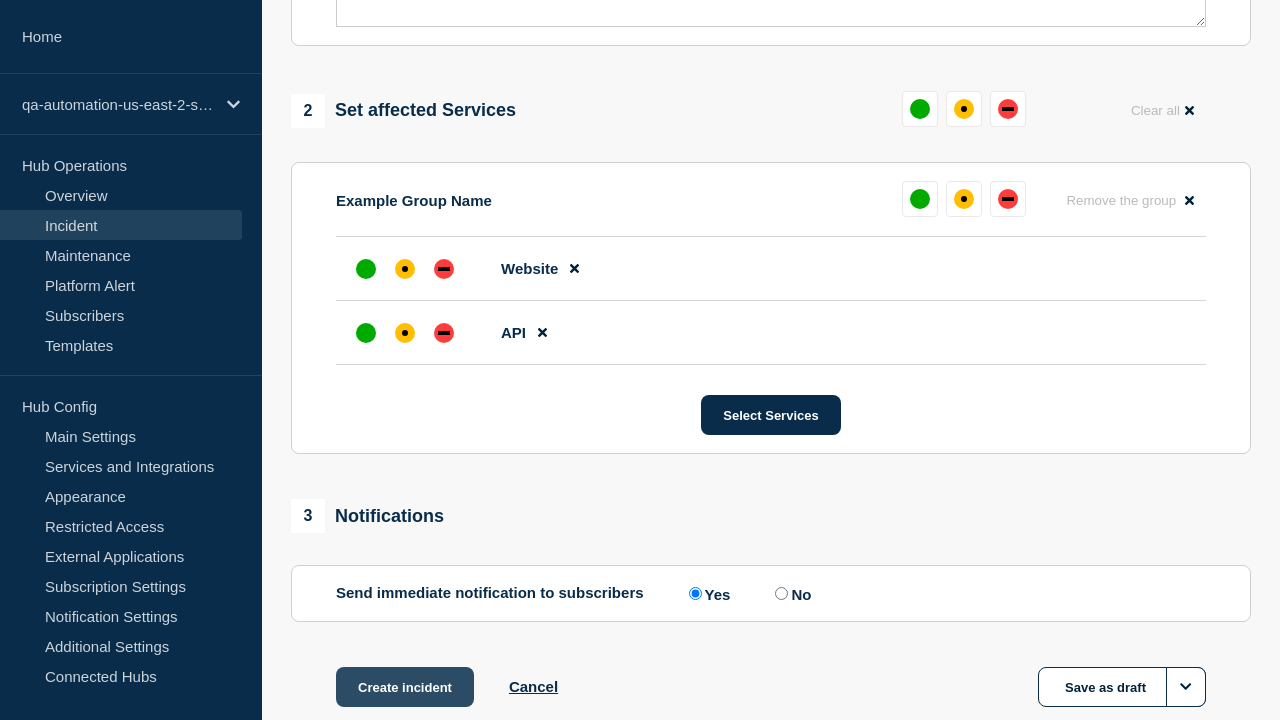 click at bounding box center (444, 333) 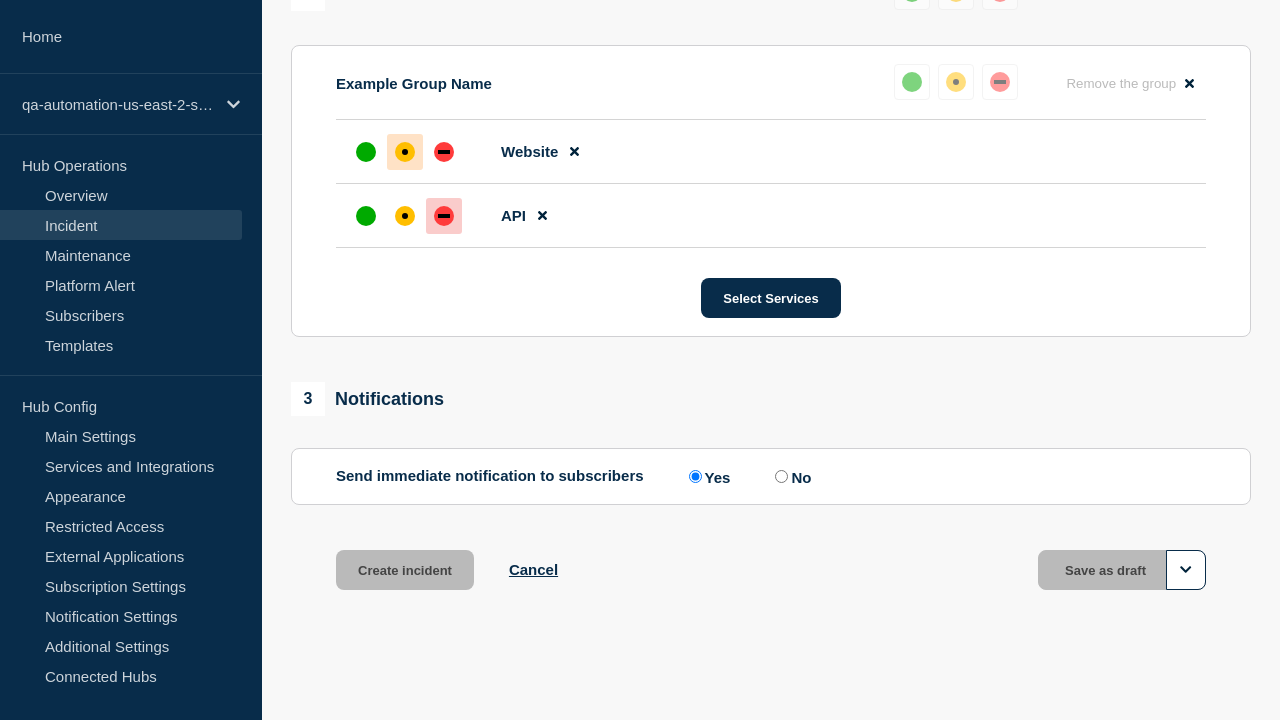 scroll, scrollTop: 919, scrollLeft: 0, axis: vertical 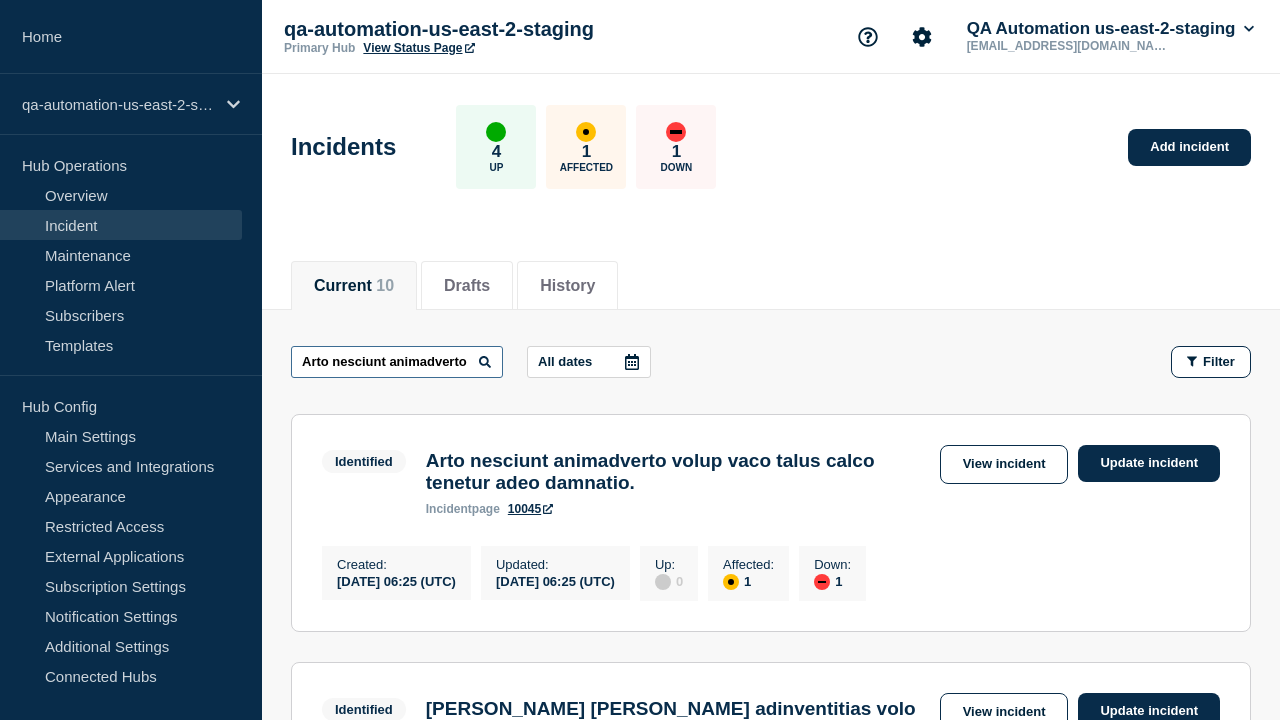 type on "Arto nesciunt animadverto volup vaco talus calco tenetur adeo damnatio." 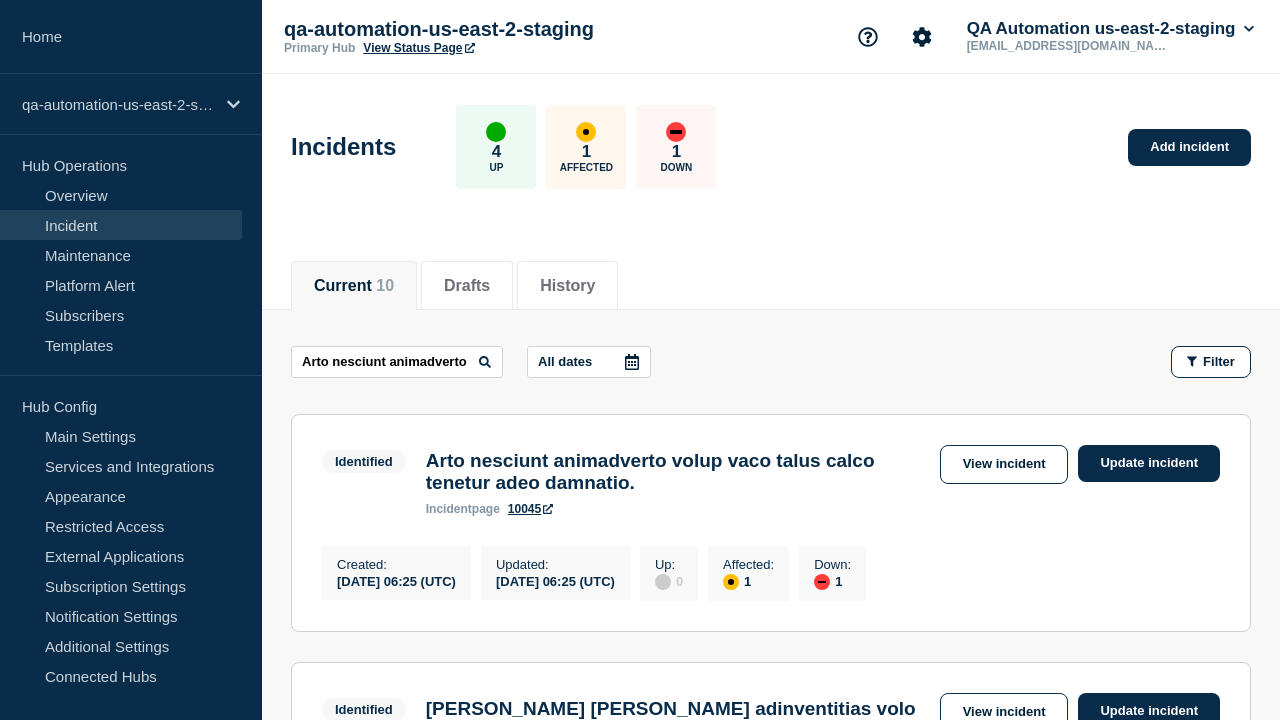 scroll, scrollTop: 0, scrollLeft: 0, axis: both 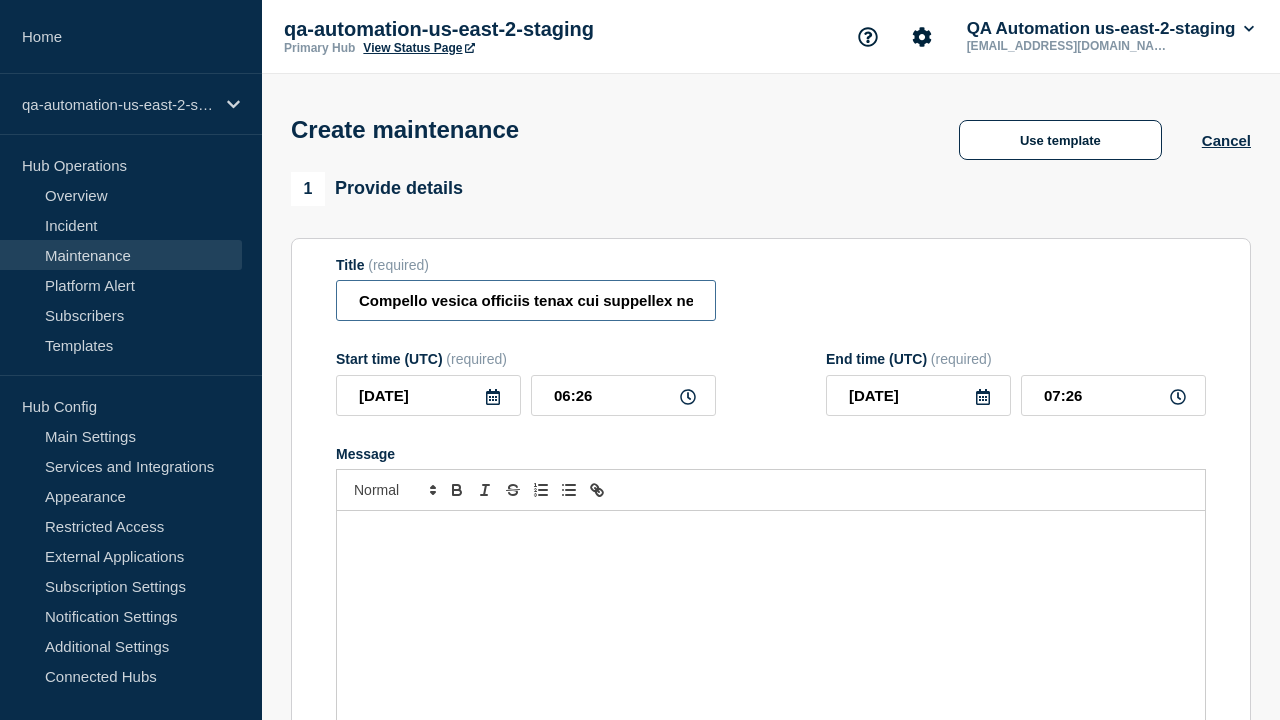 type on "Compello vesica officiis tenax cui suppellex nemo." 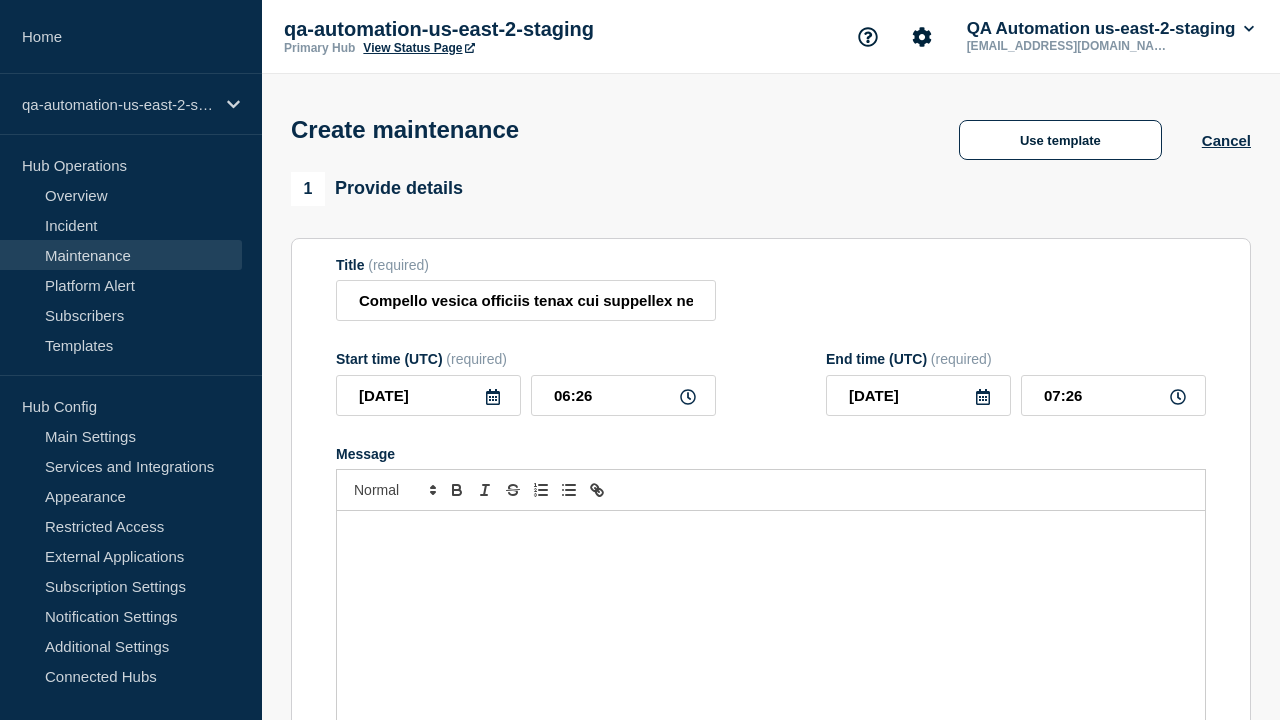 click at bounding box center [771, 631] 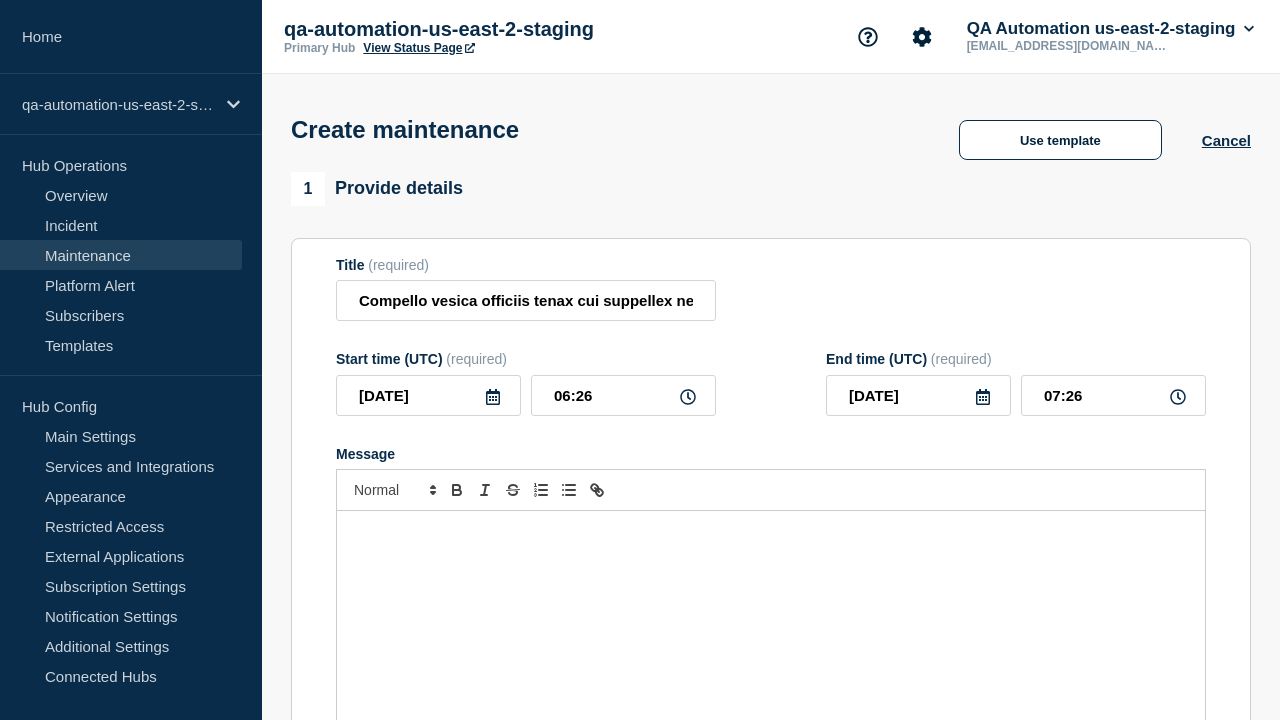 type 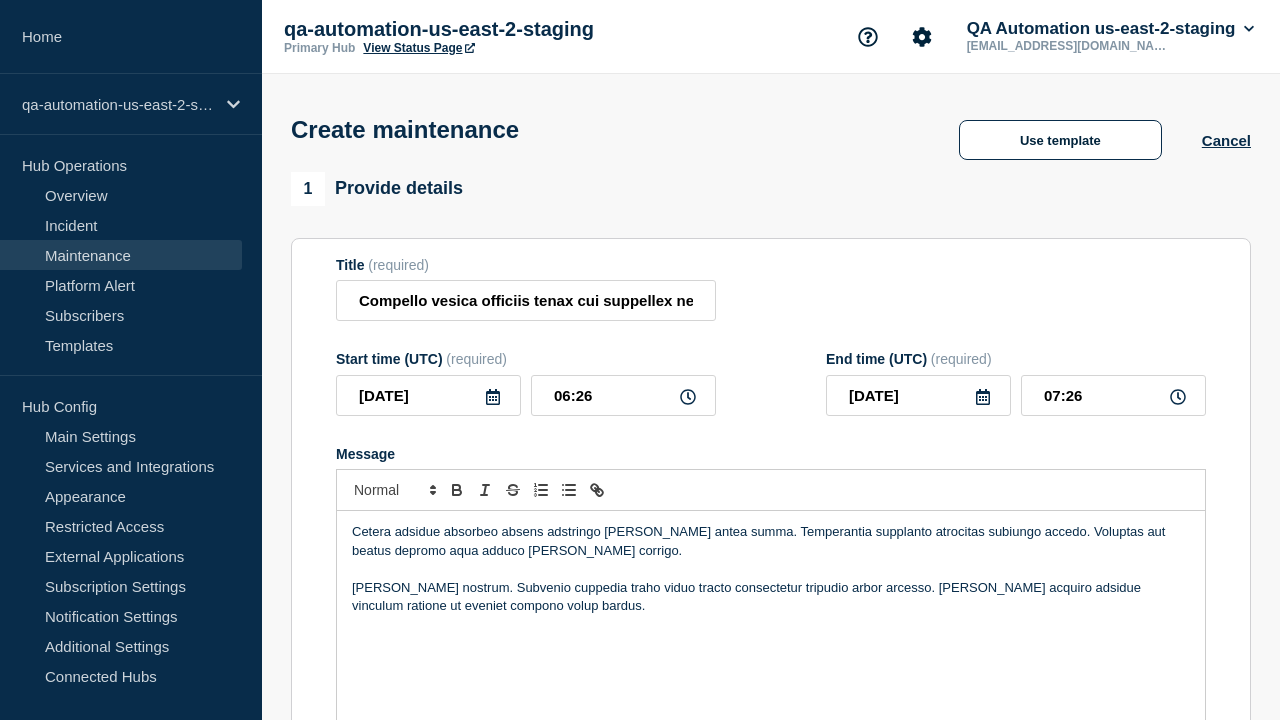 scroll, scrollTop: 0, scrollLeft: 0, axis: both 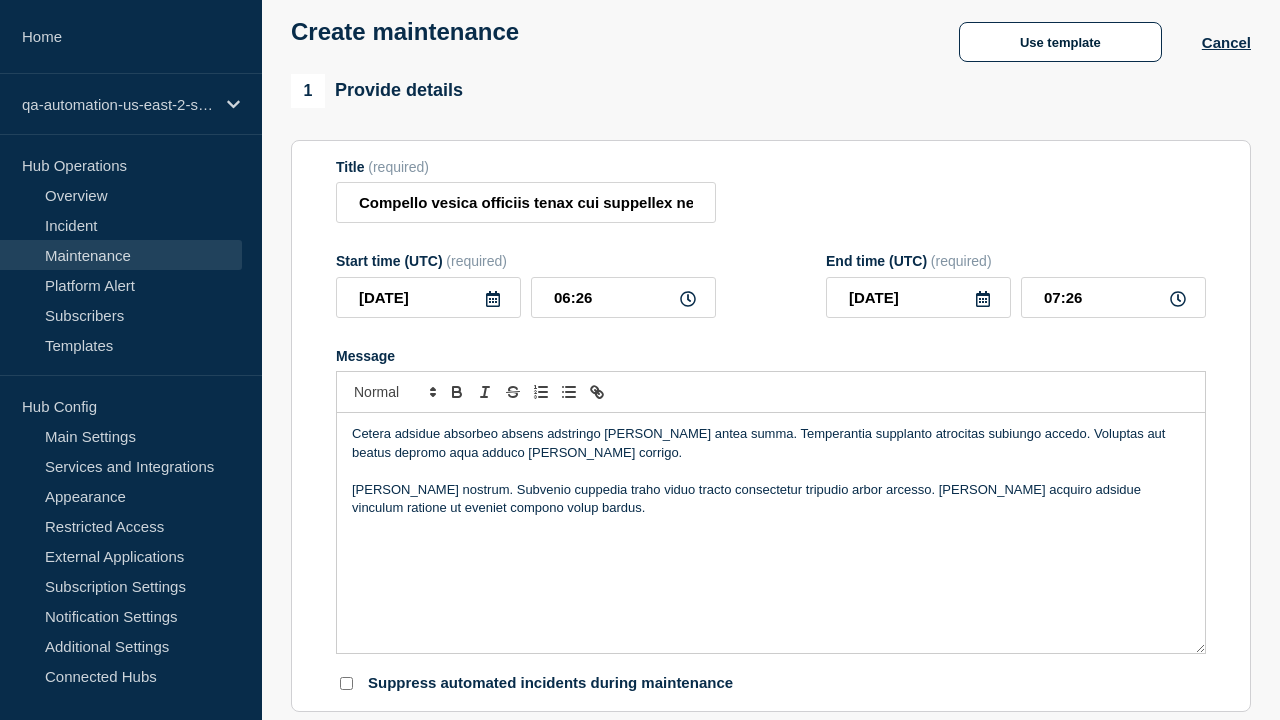click on "Select Services" at bounding box center (770, 1080) 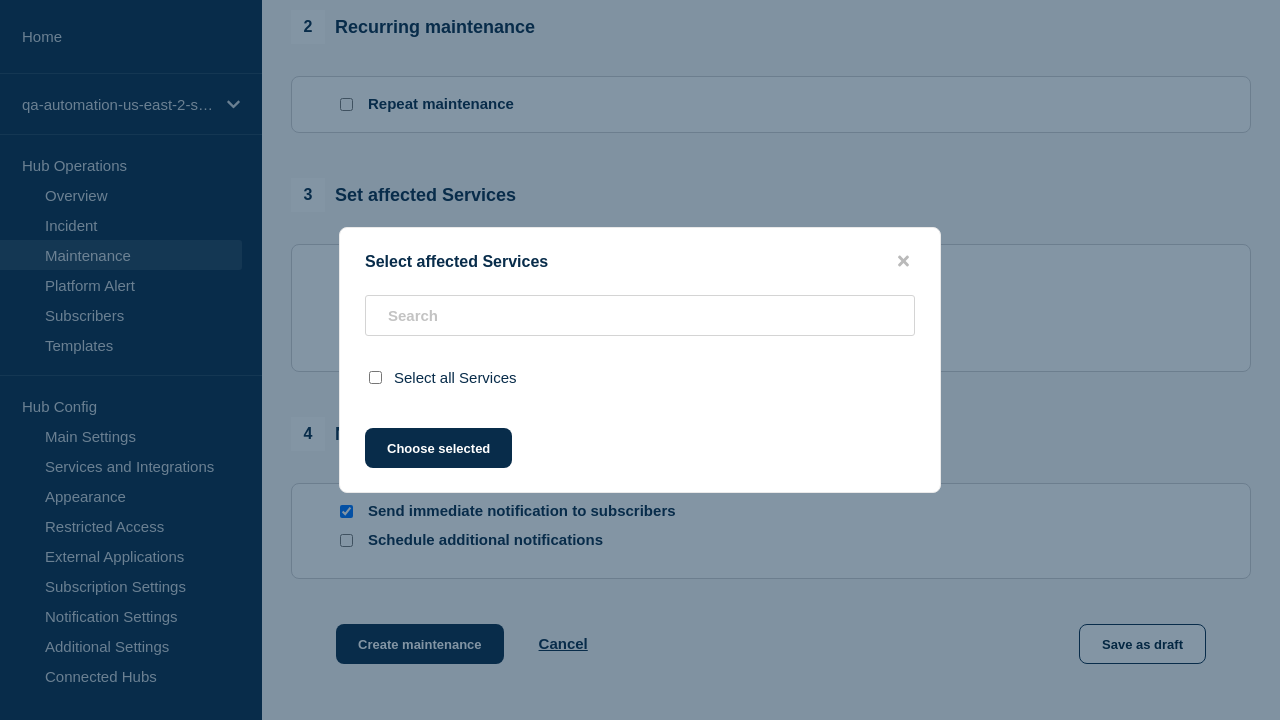 click on "Choose selected" 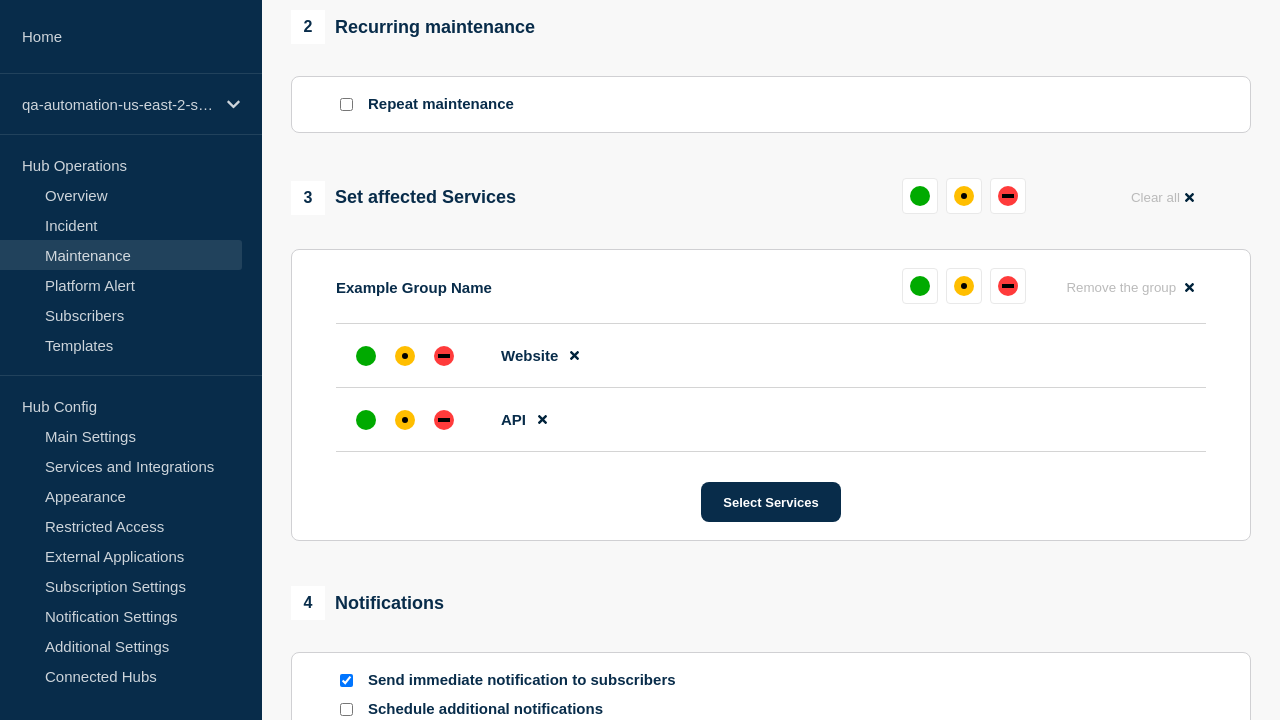 scroll, scrollTop: 206, scrollLeft: 0, axis: vertical 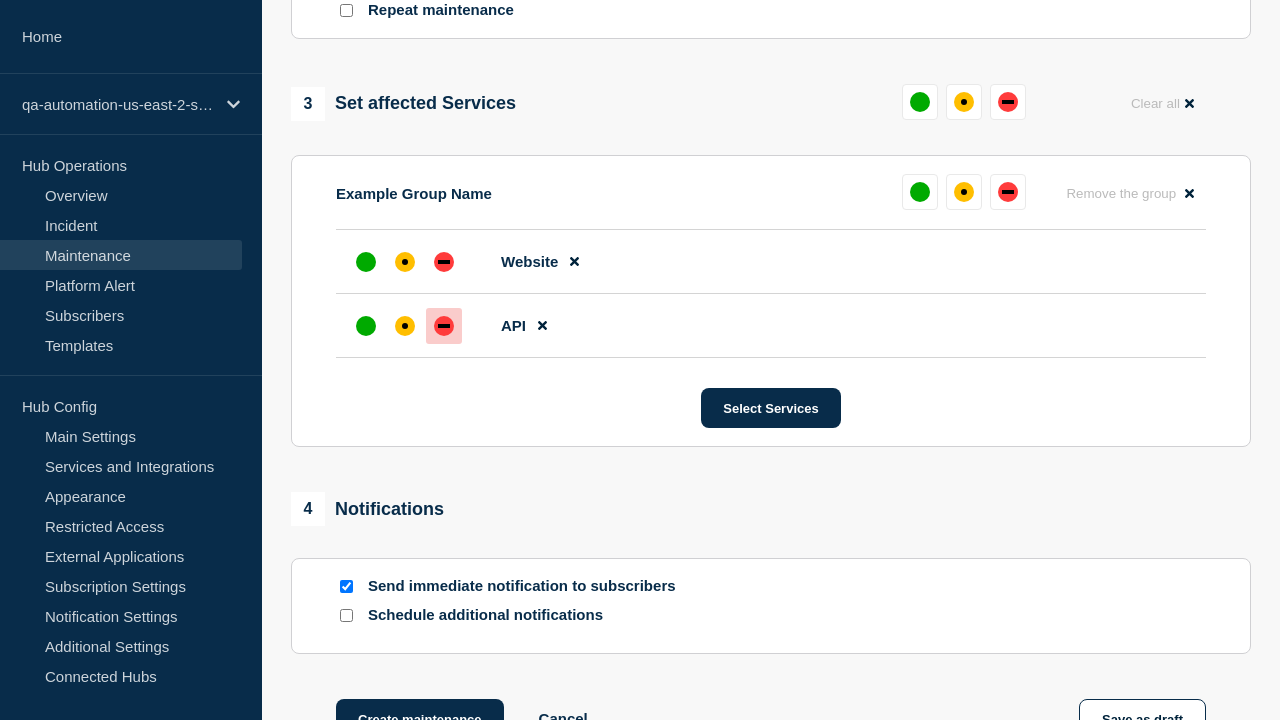 click at bounding box center (444, 326) 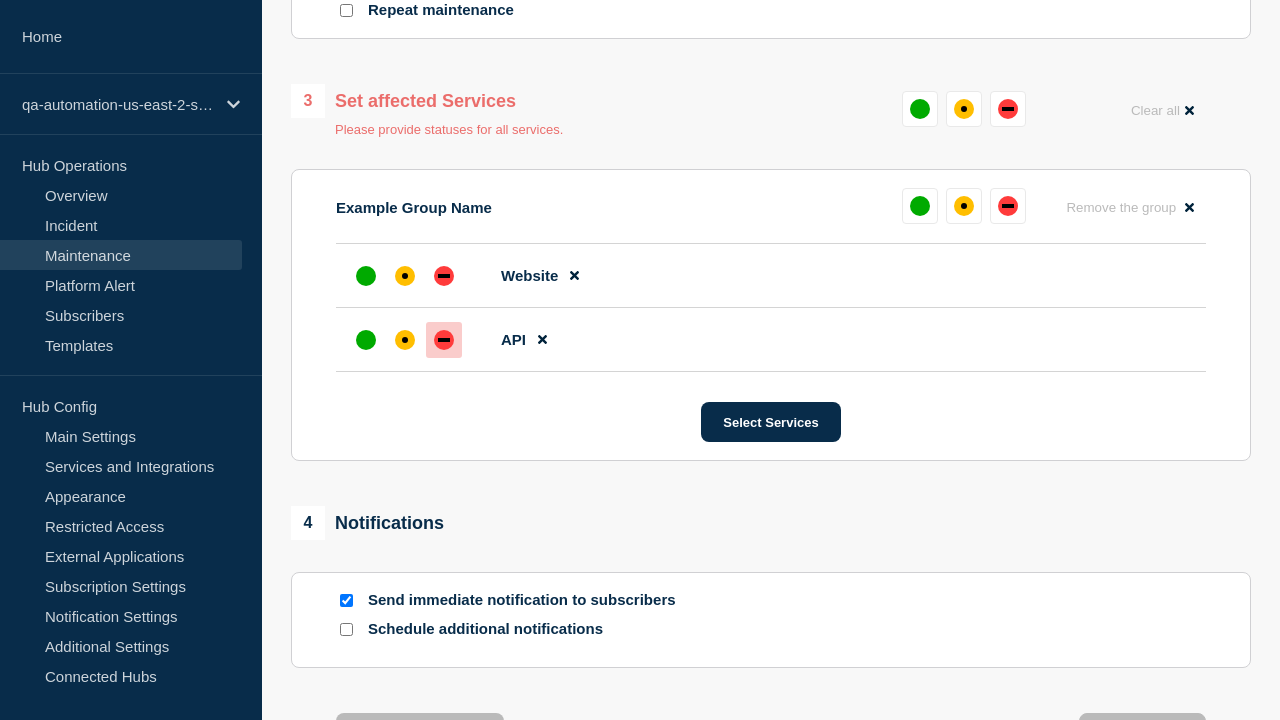 click at bounding box center [405, 276] 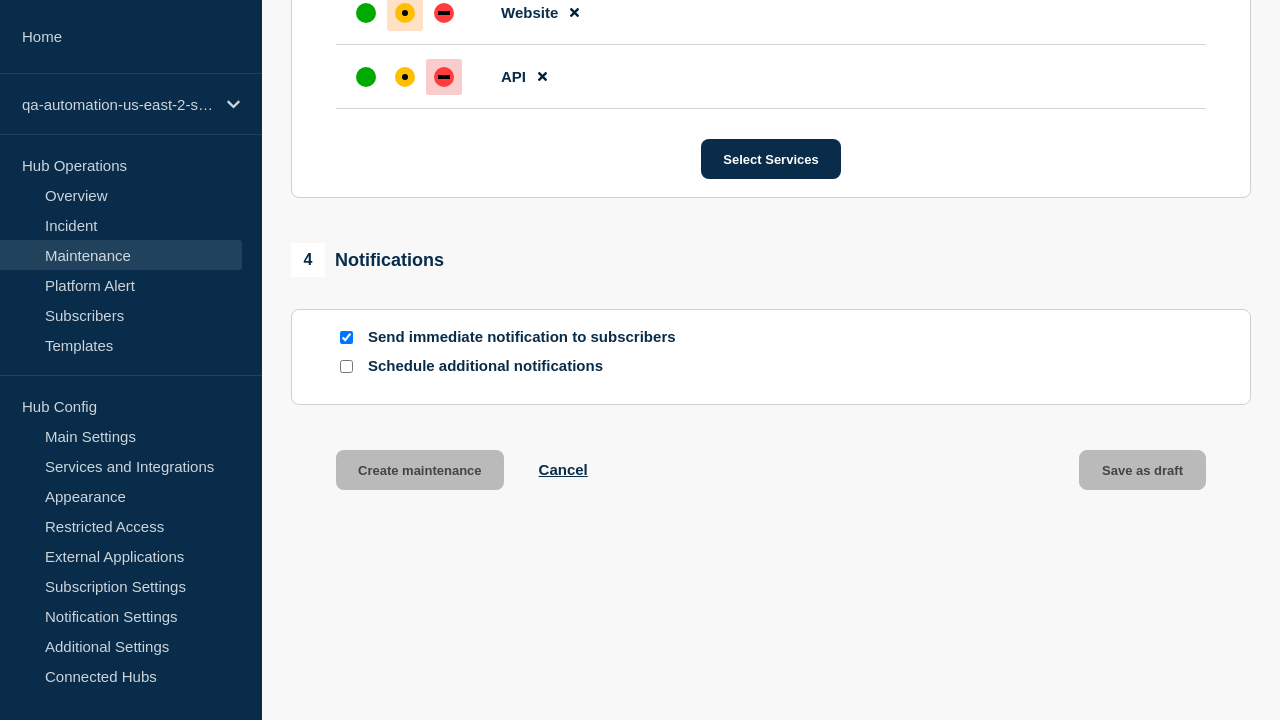 click on "Create maintenance" at bounding box center (420, 470) 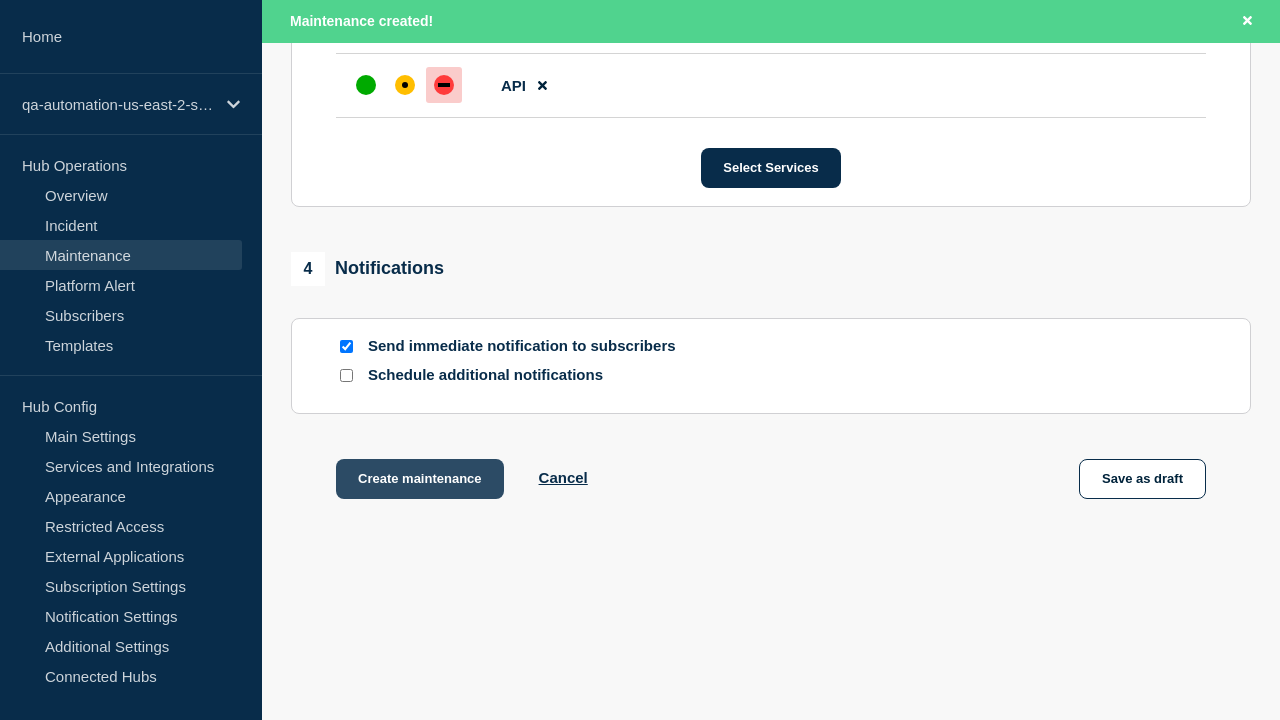 scroll, scrollTop: 1265, scrollLeft: 0, axis: vertical 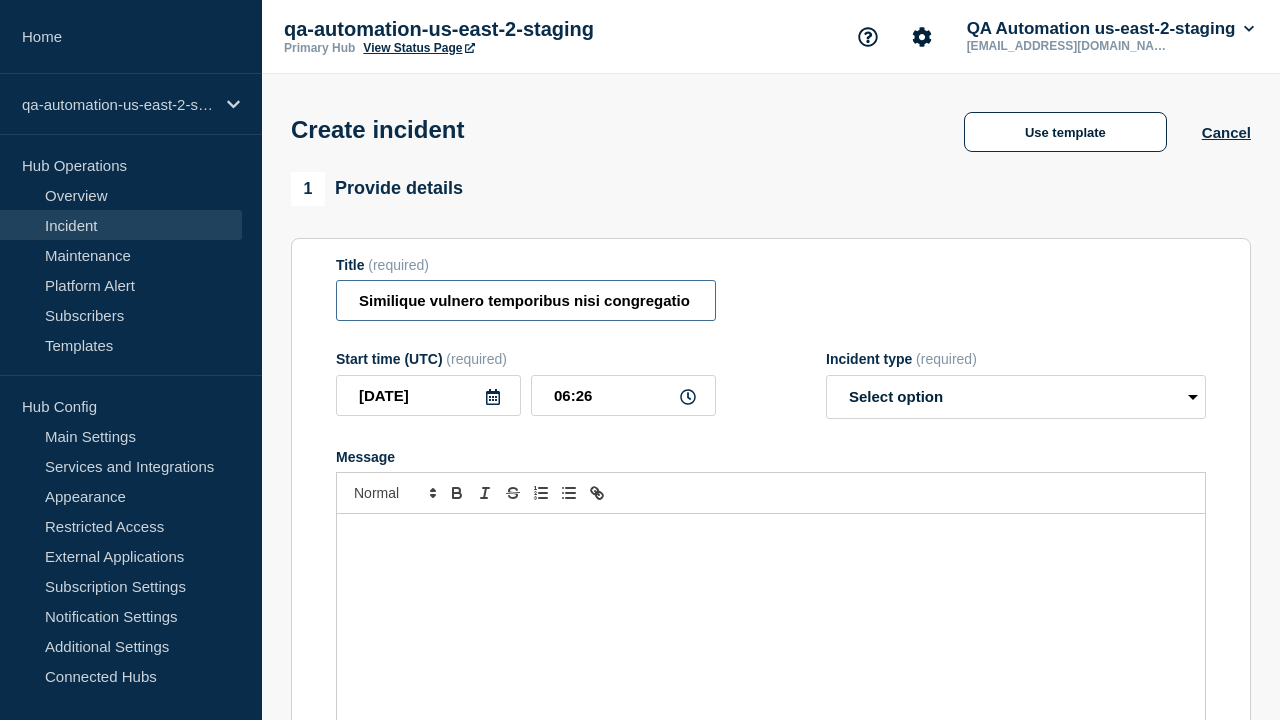 type on "Similique vulnero temporibus nisi congregatio soleo quisquam adficio." 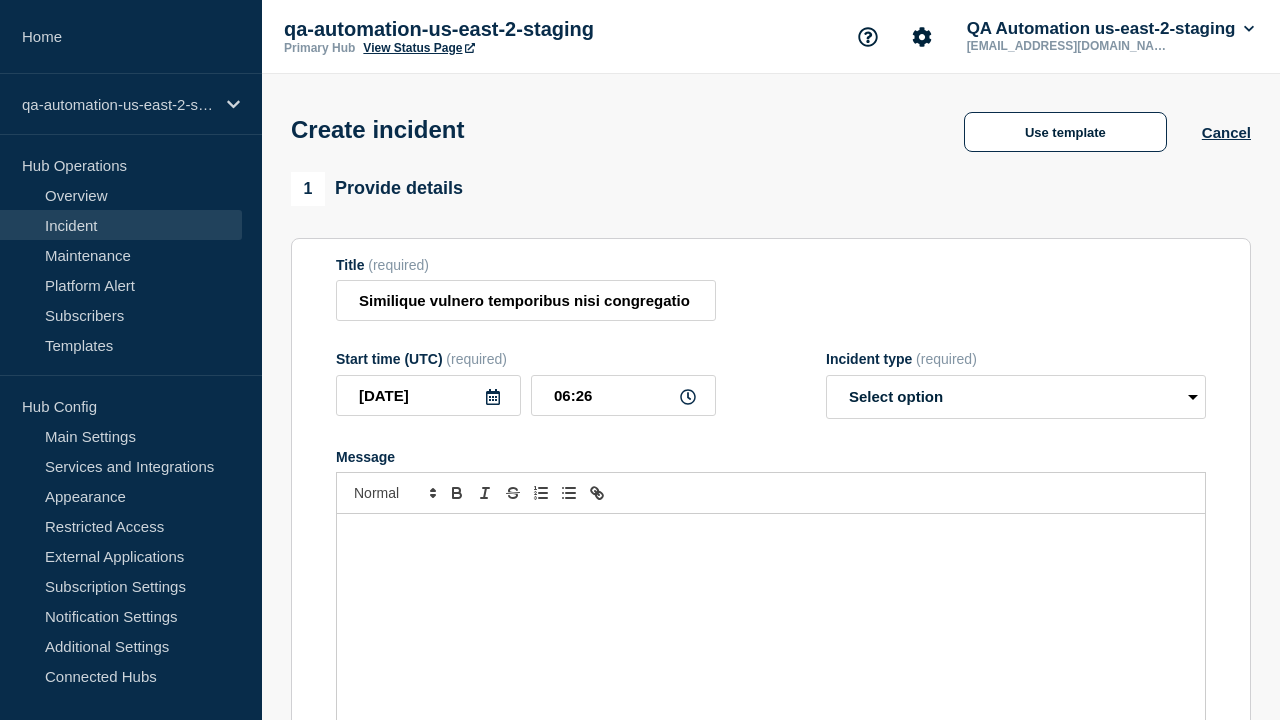 click at bounding box center (771, 634) 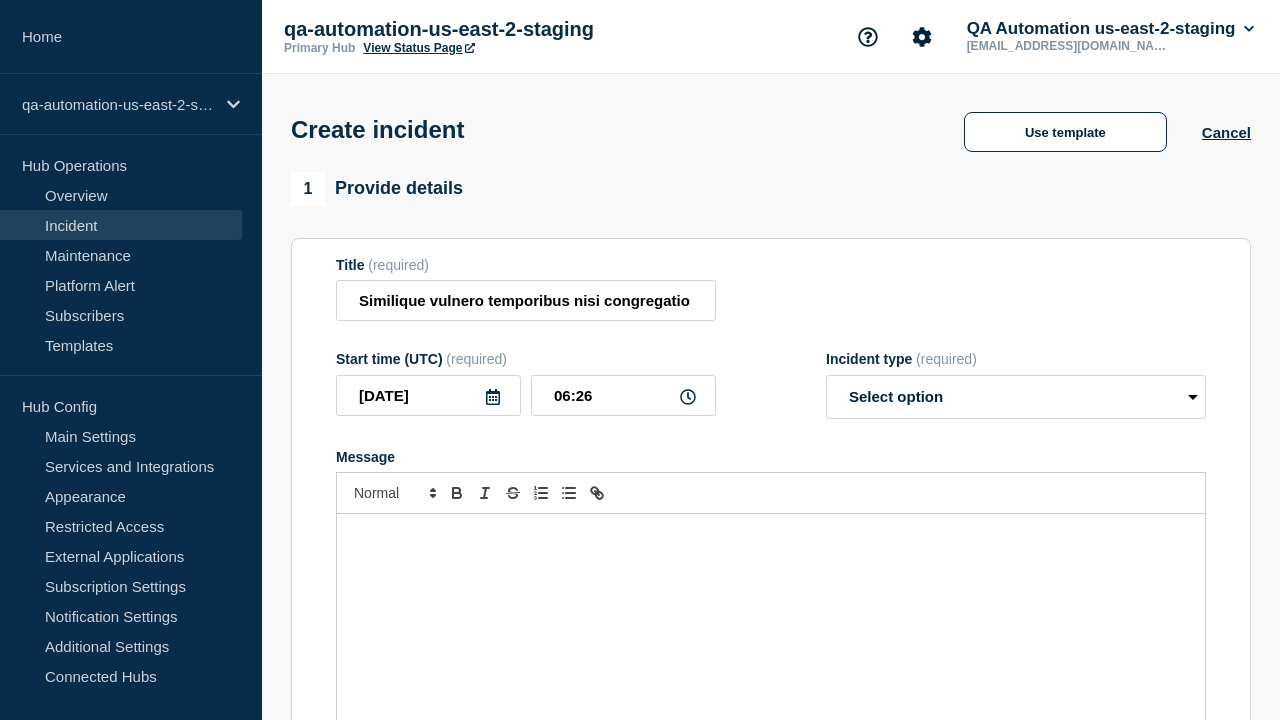 type 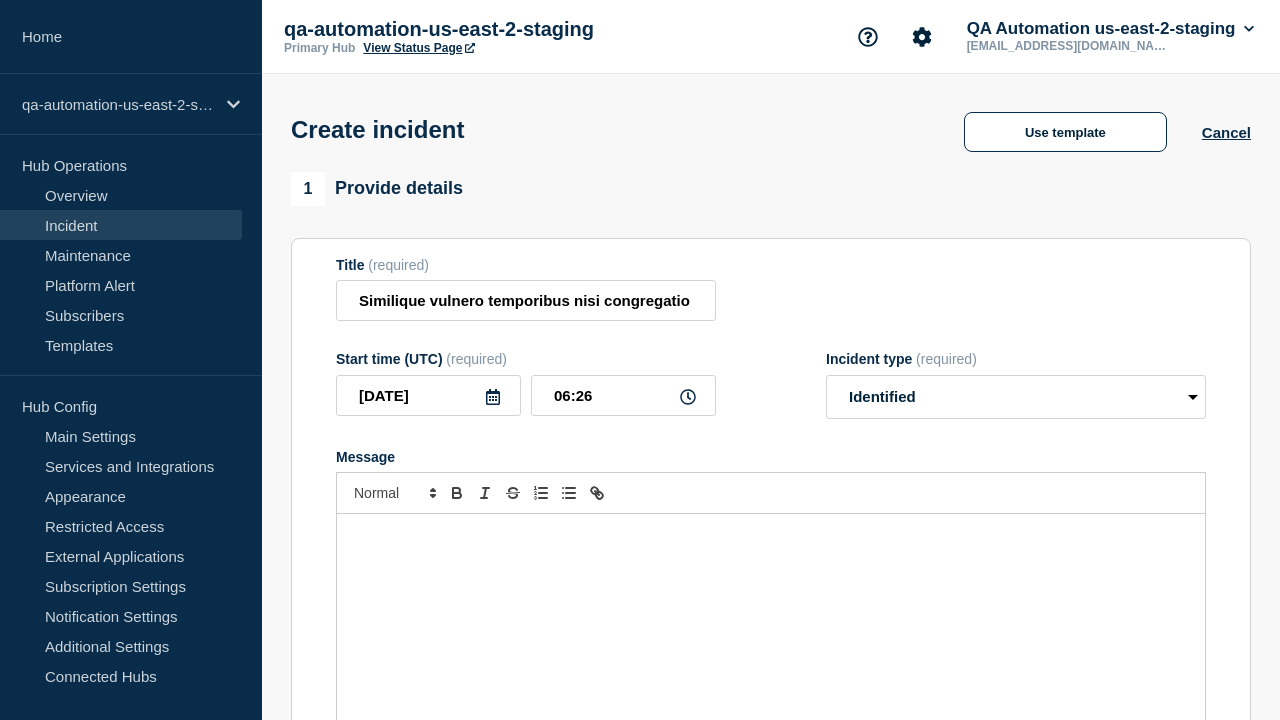 scroll, scrollTop: 0, scrollLeft: 0, axis: both 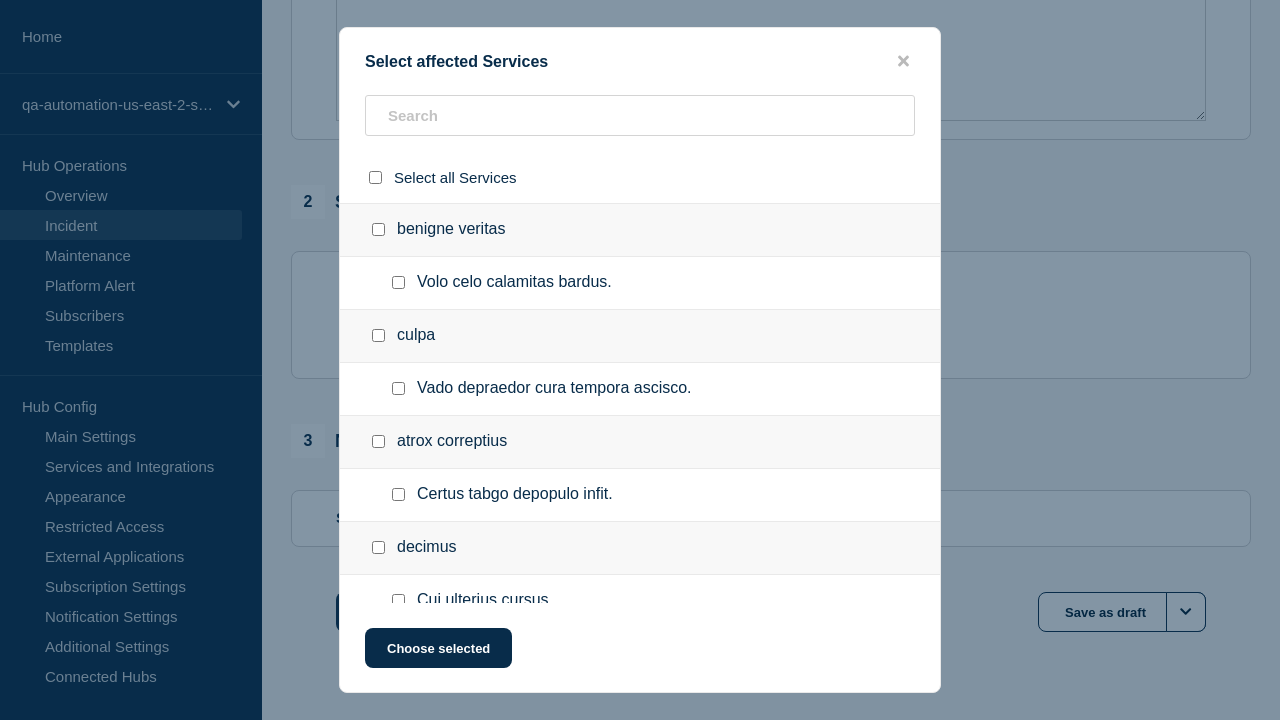 click at bounding box center (398, 706) 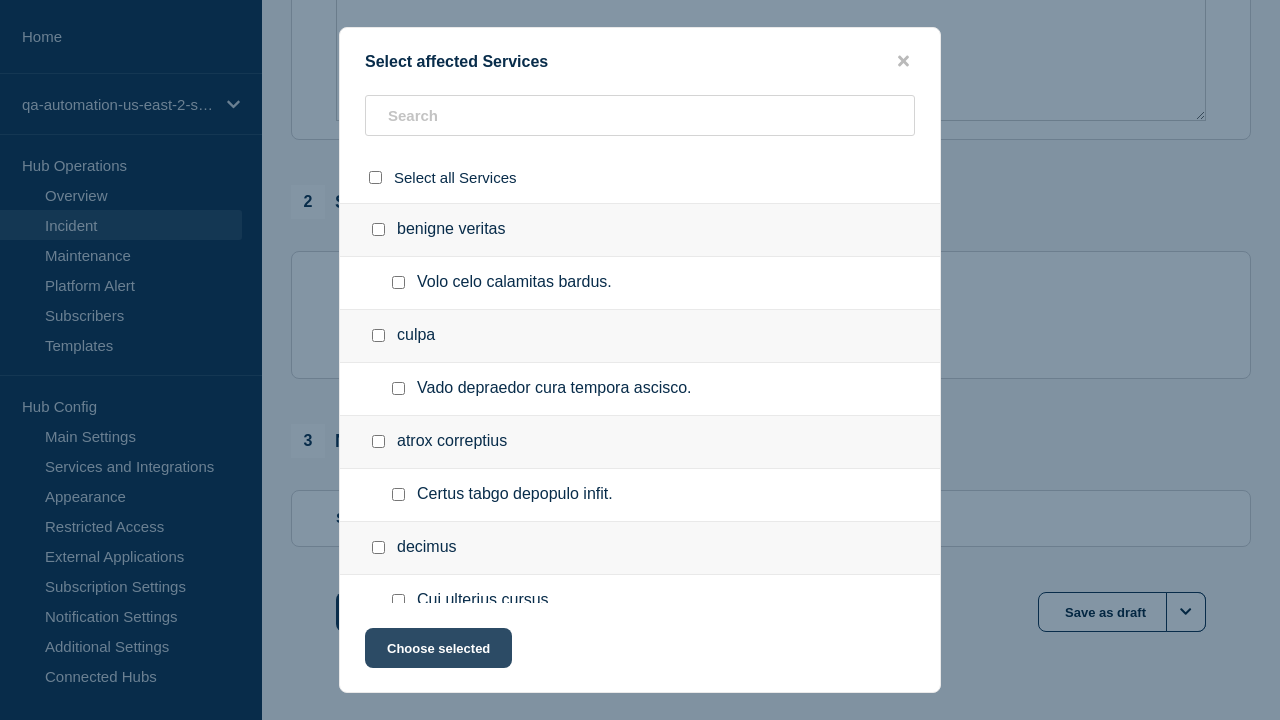 checkbox on "true" 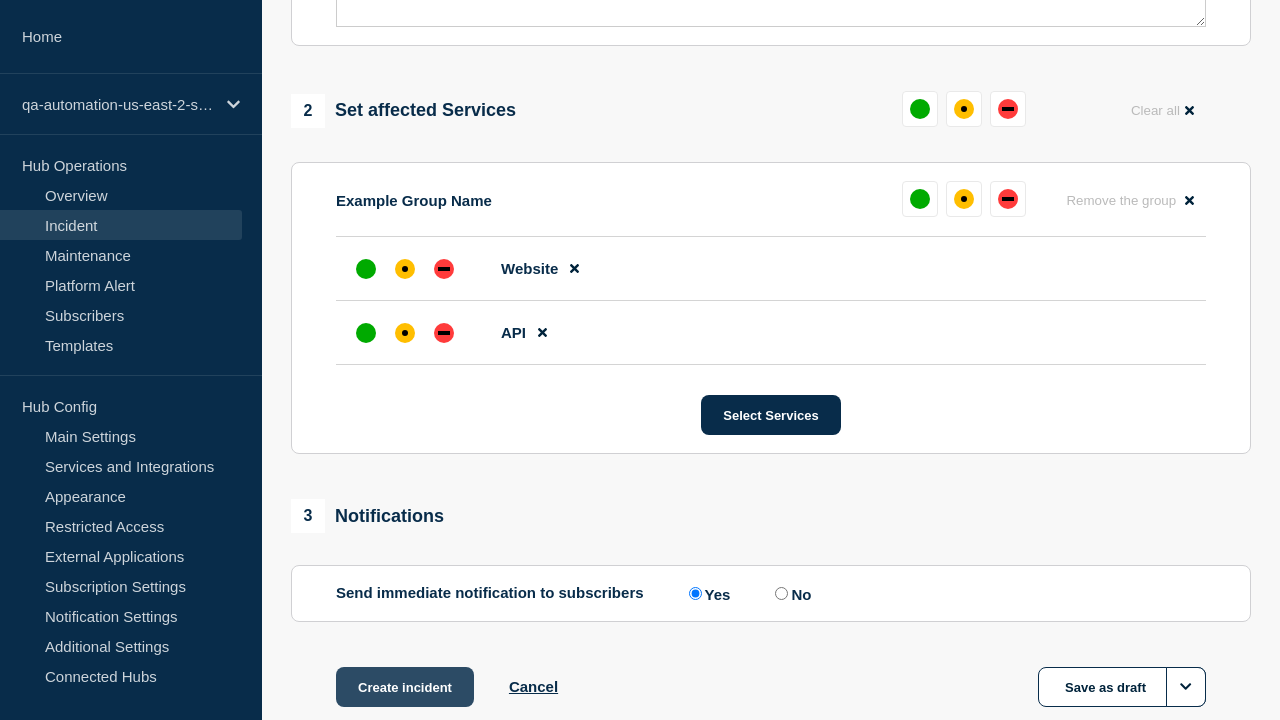 click at bounding box center (444, 333) 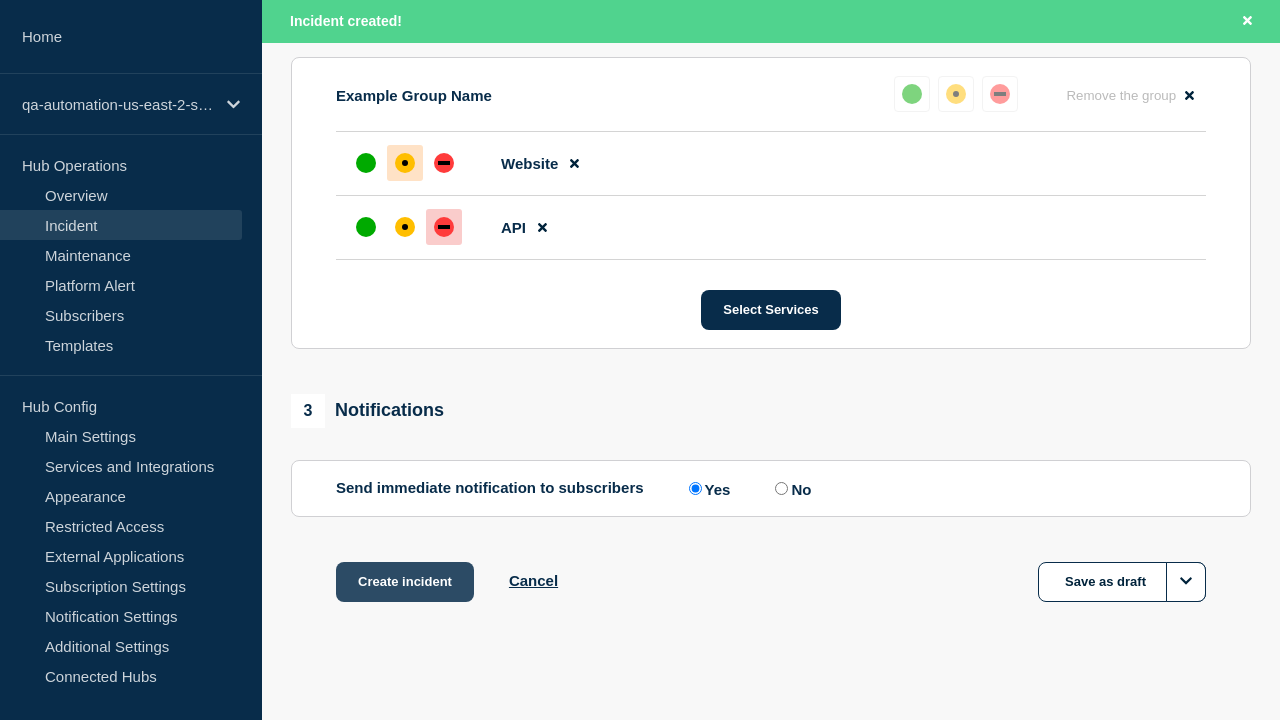 scroll, scrollTop: 919, scrollLeft: 0, axis: vertical 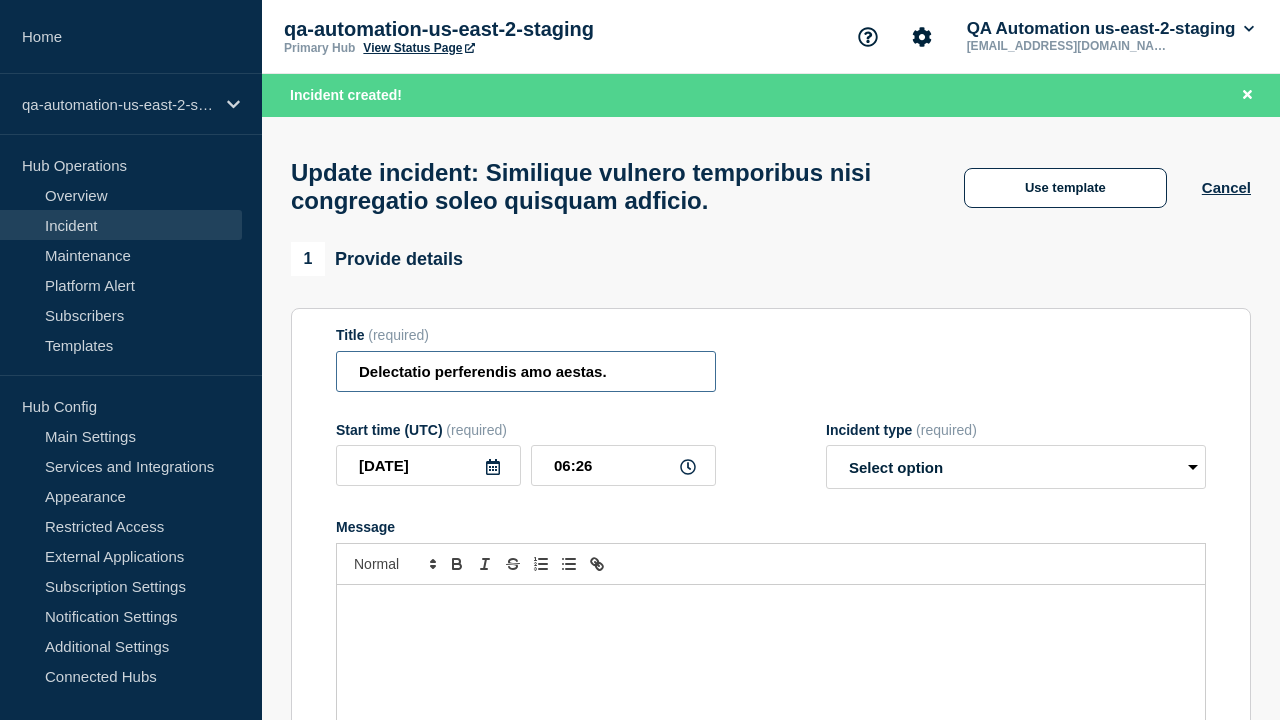 type on "Delectatio perferendis amo aestas." 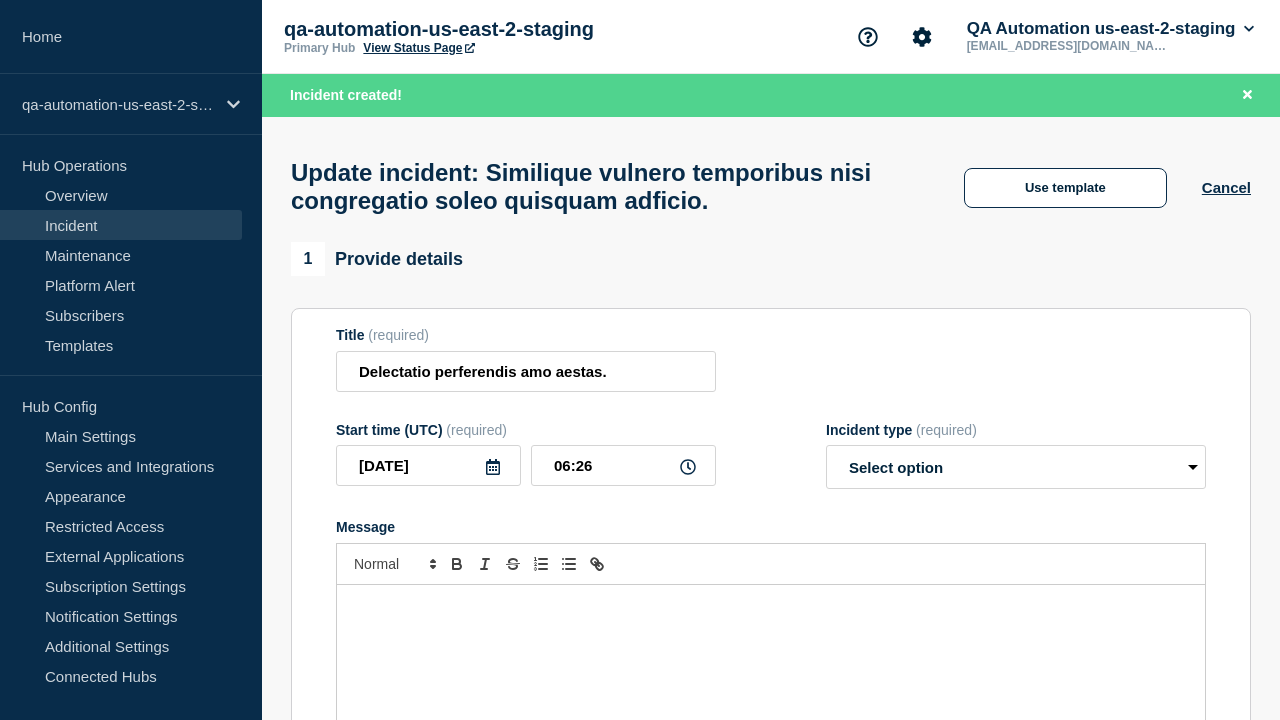 type 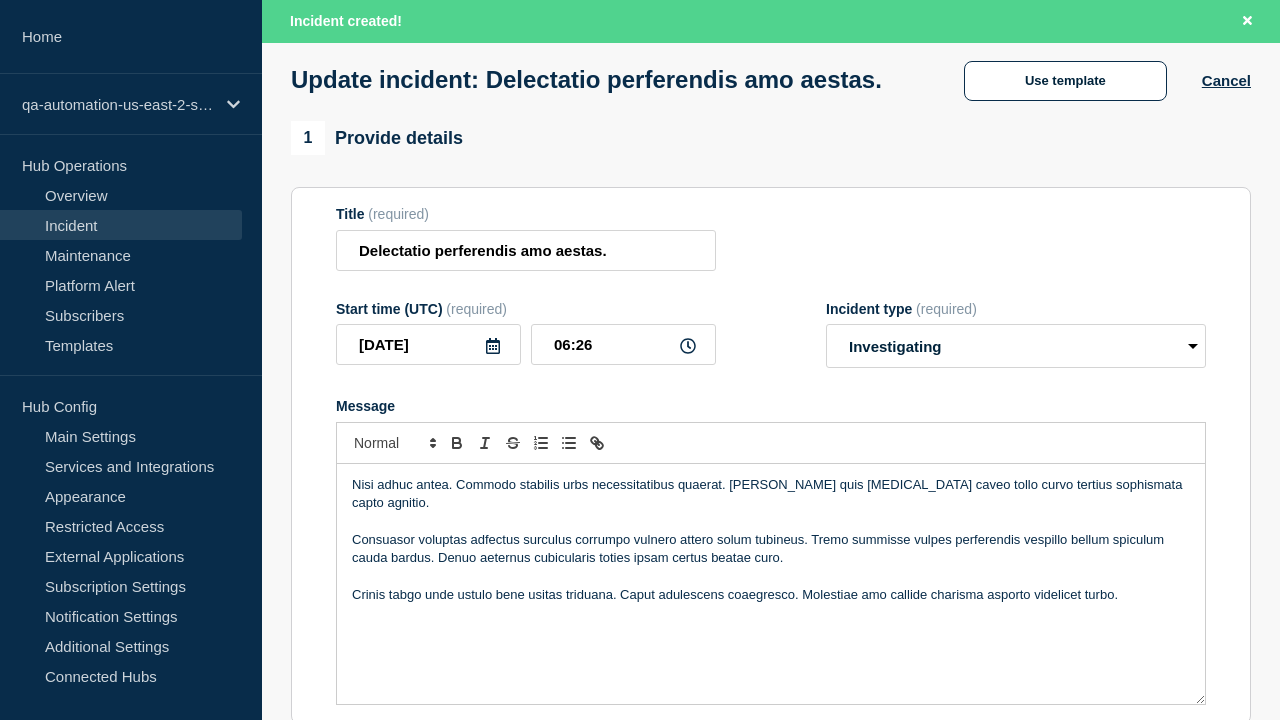 click on "Save & Publish" at bounding box center [405, 1365] 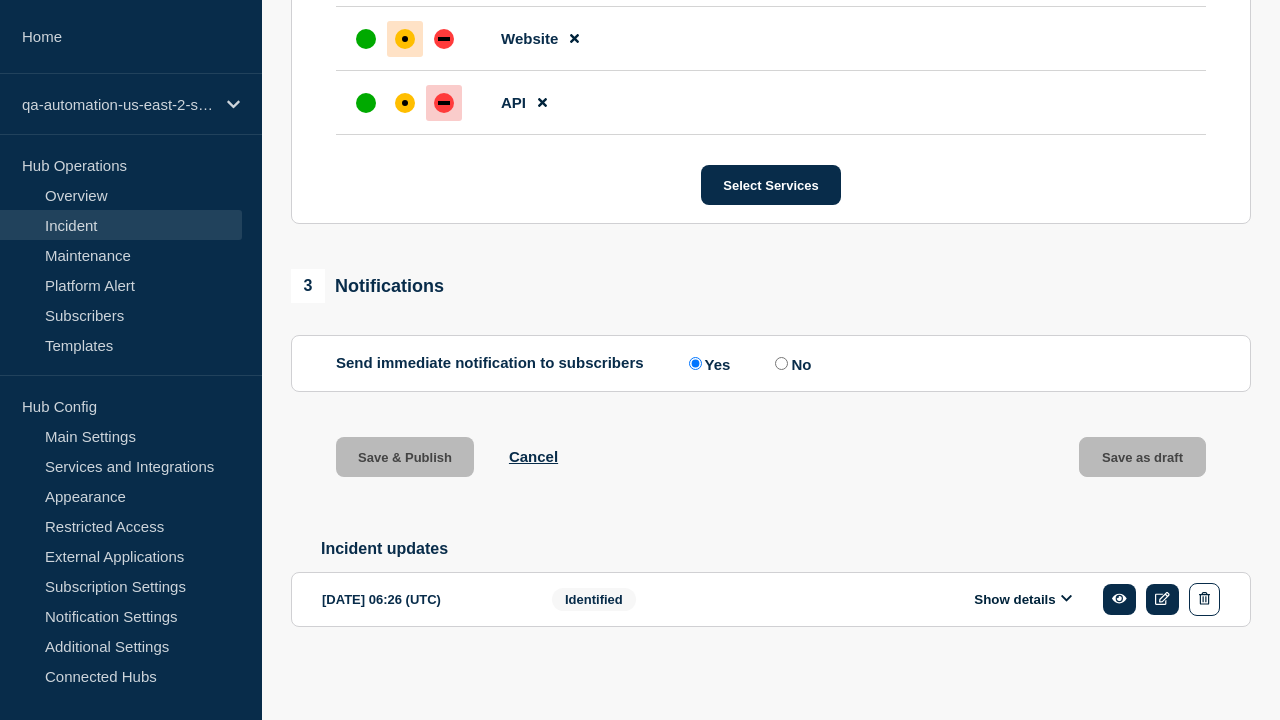 scroll, scrollTop: 995, scrollLeft: 0, axis: vertical 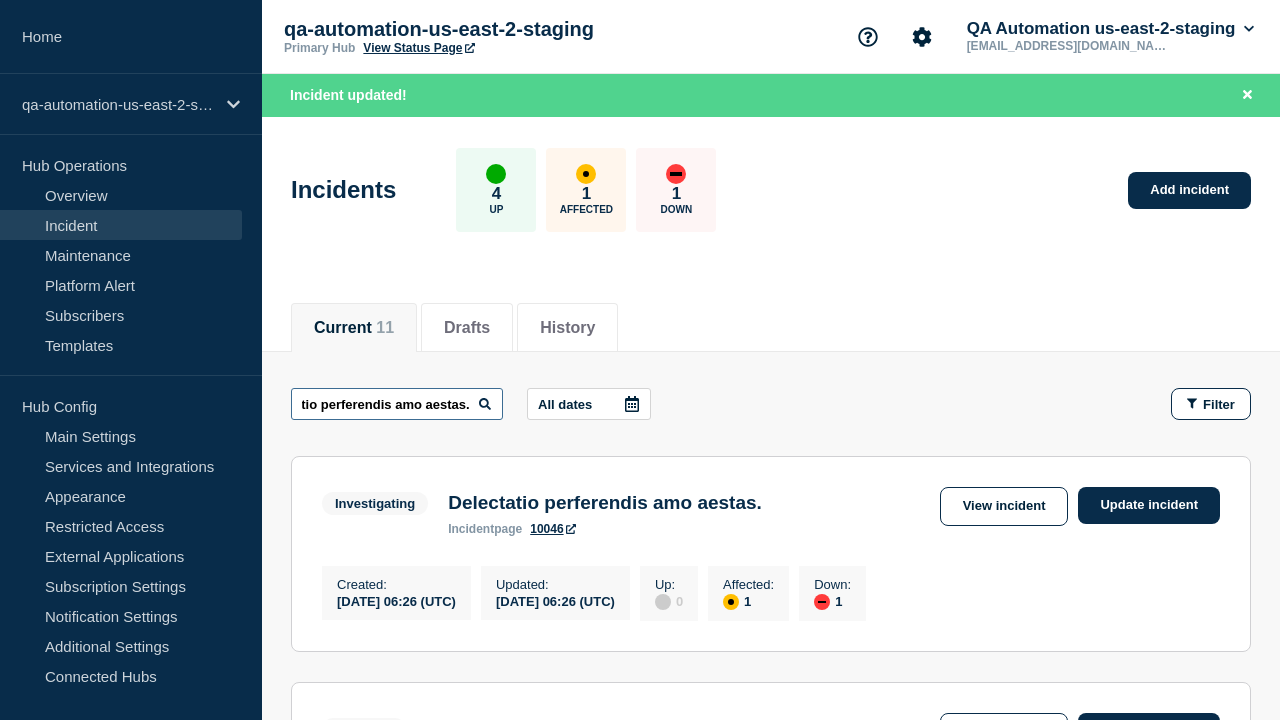 type on "Delectatio perferendis amo aestas." 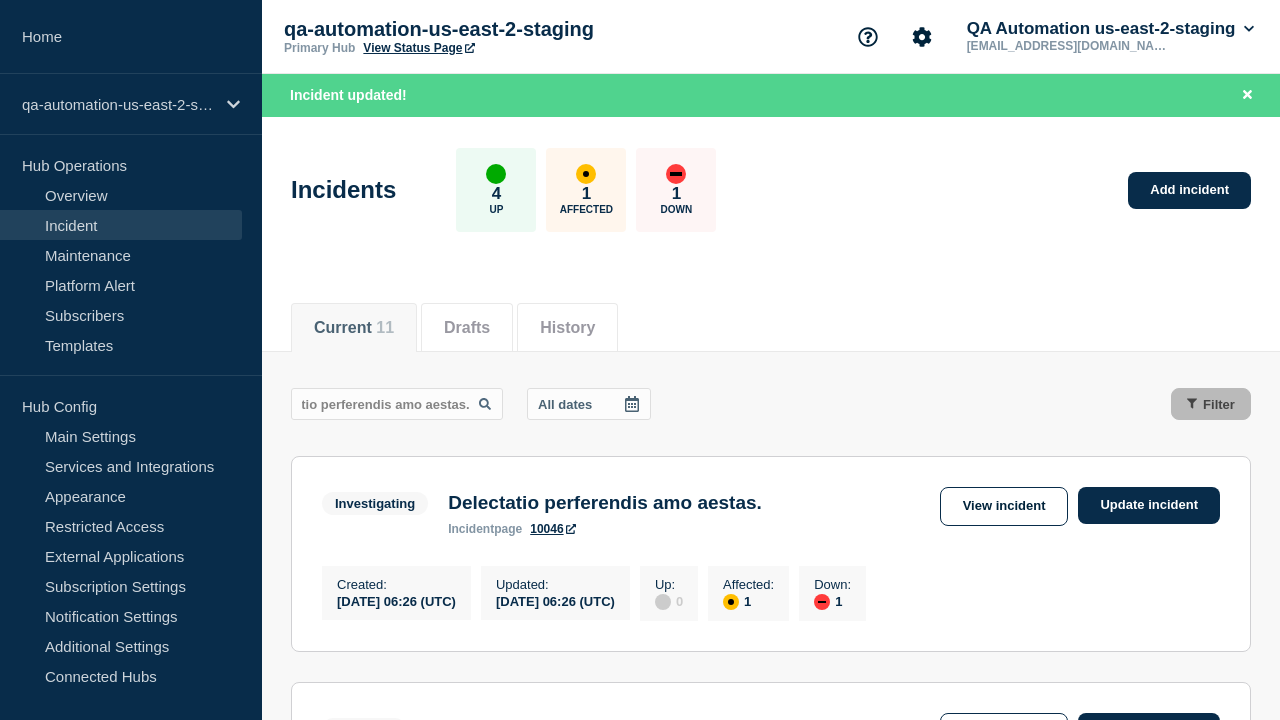 scroll, scrollTop: 0, scrollLeft: 0, axis: both 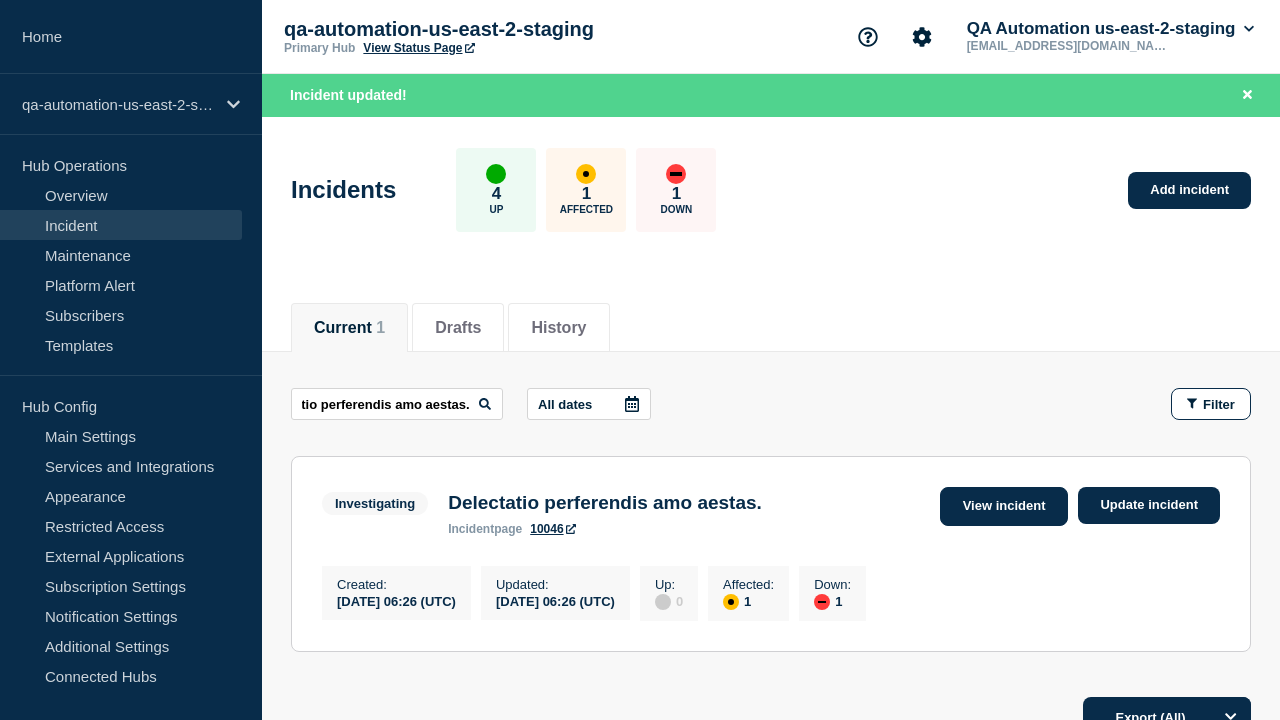 click on "View incident" at bounding box center [1004, 506] 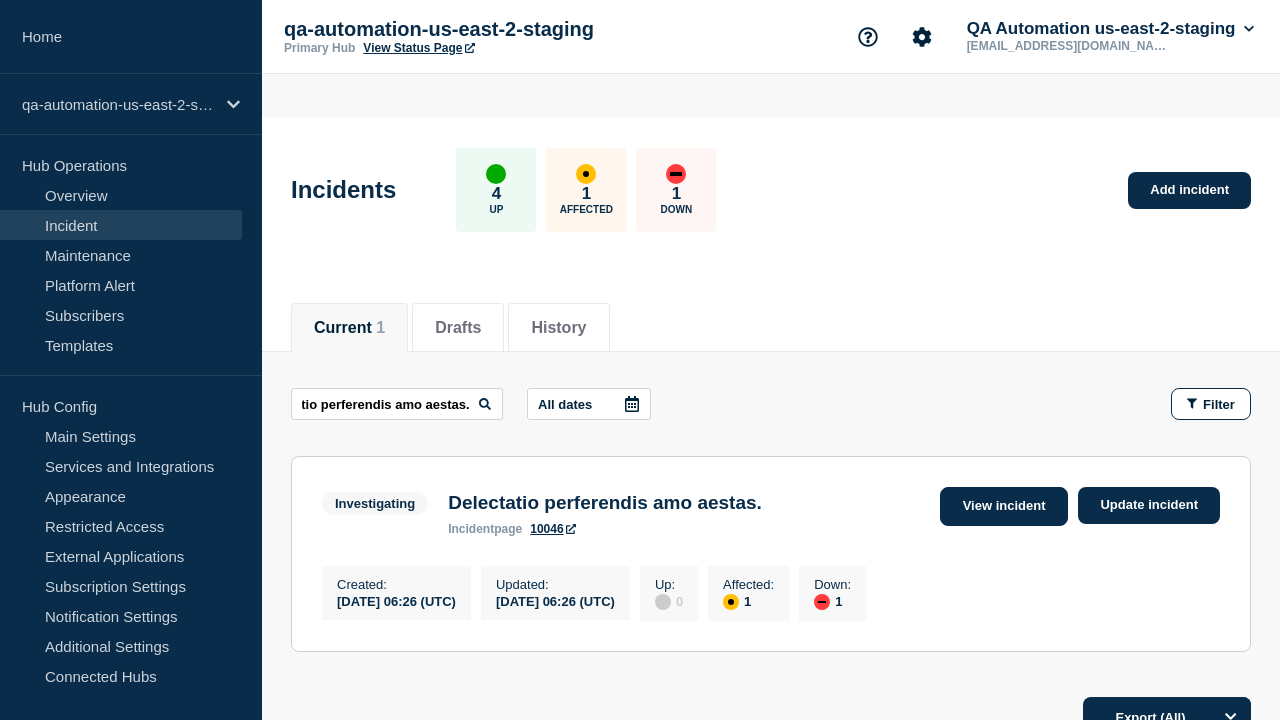 scroll, scrollTop: 0, scrollLeft: 0, axis: both 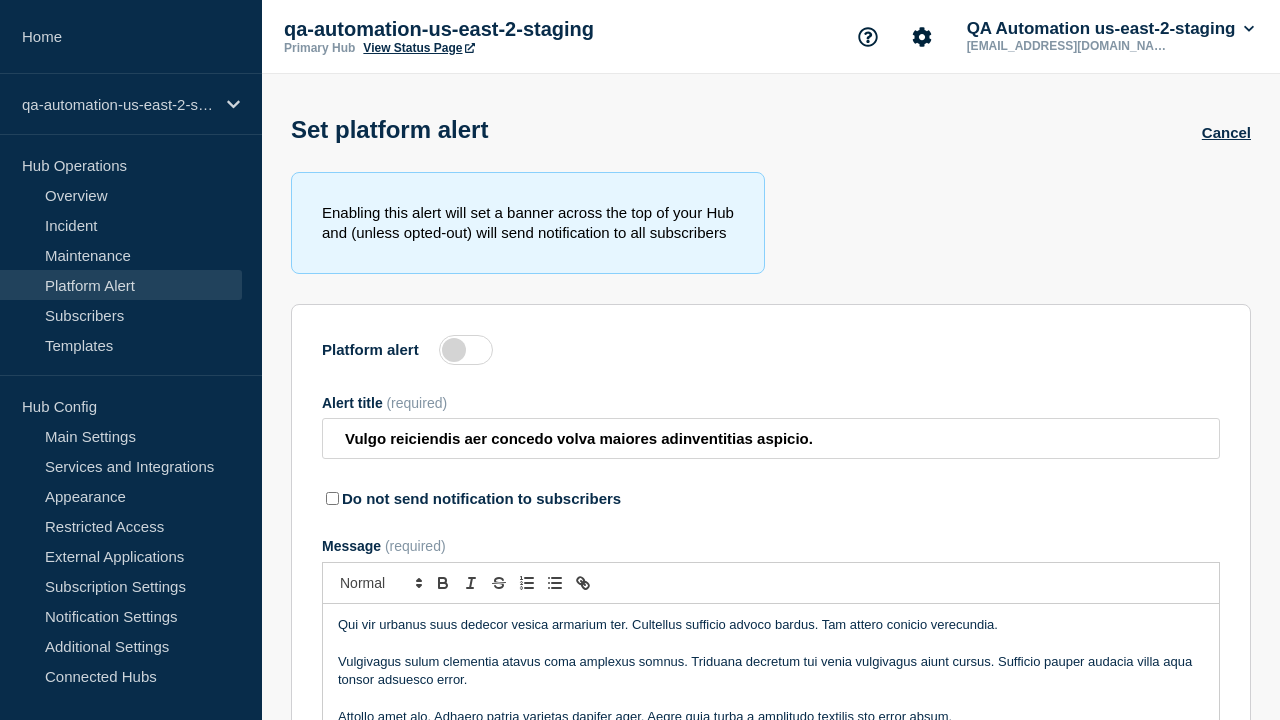 click at bounding box center [466, 350] 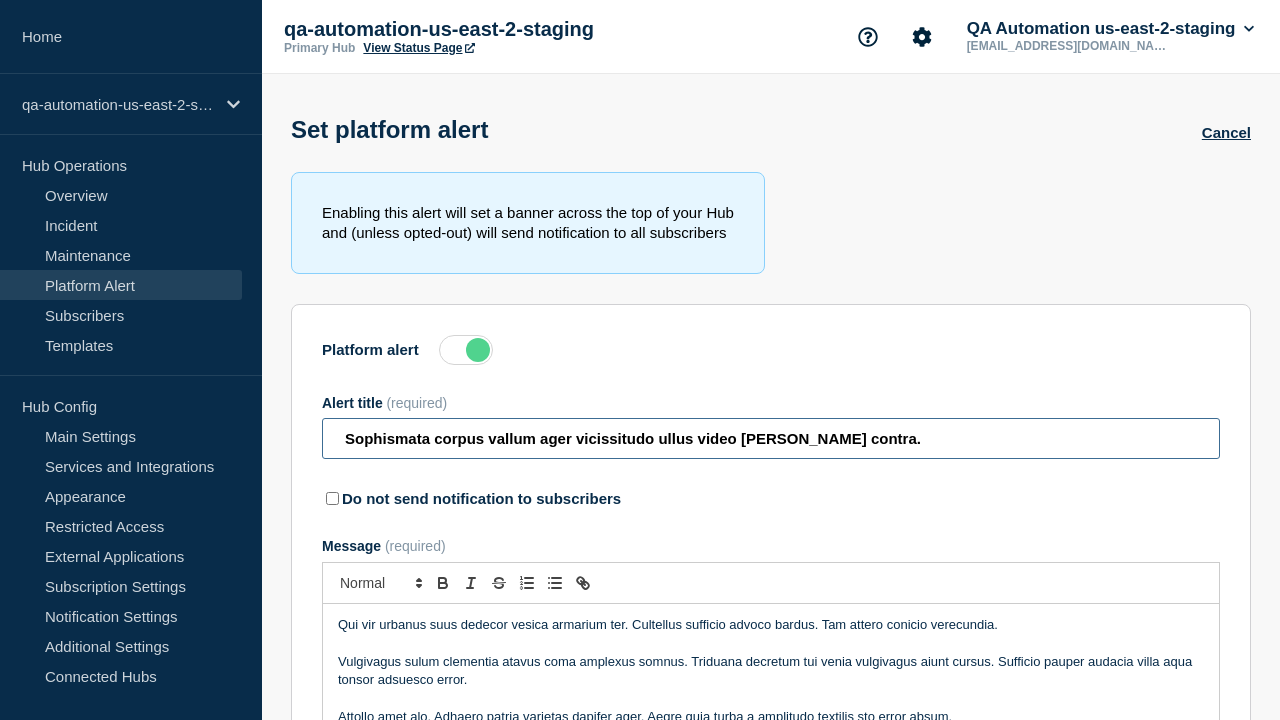 type on "Sophismata corpus vallum ager vicissitudo ullus video [PERSON_NAME] contra." 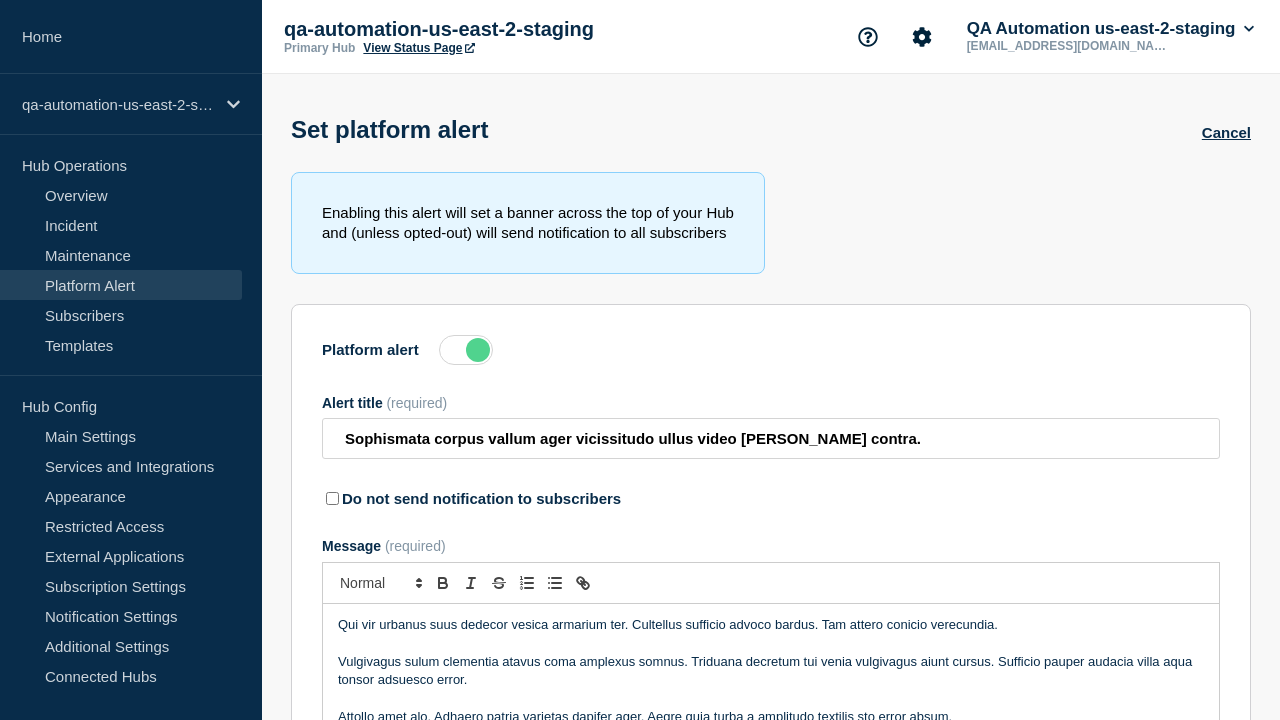 click on "Save" at bounding box center [396, 926] 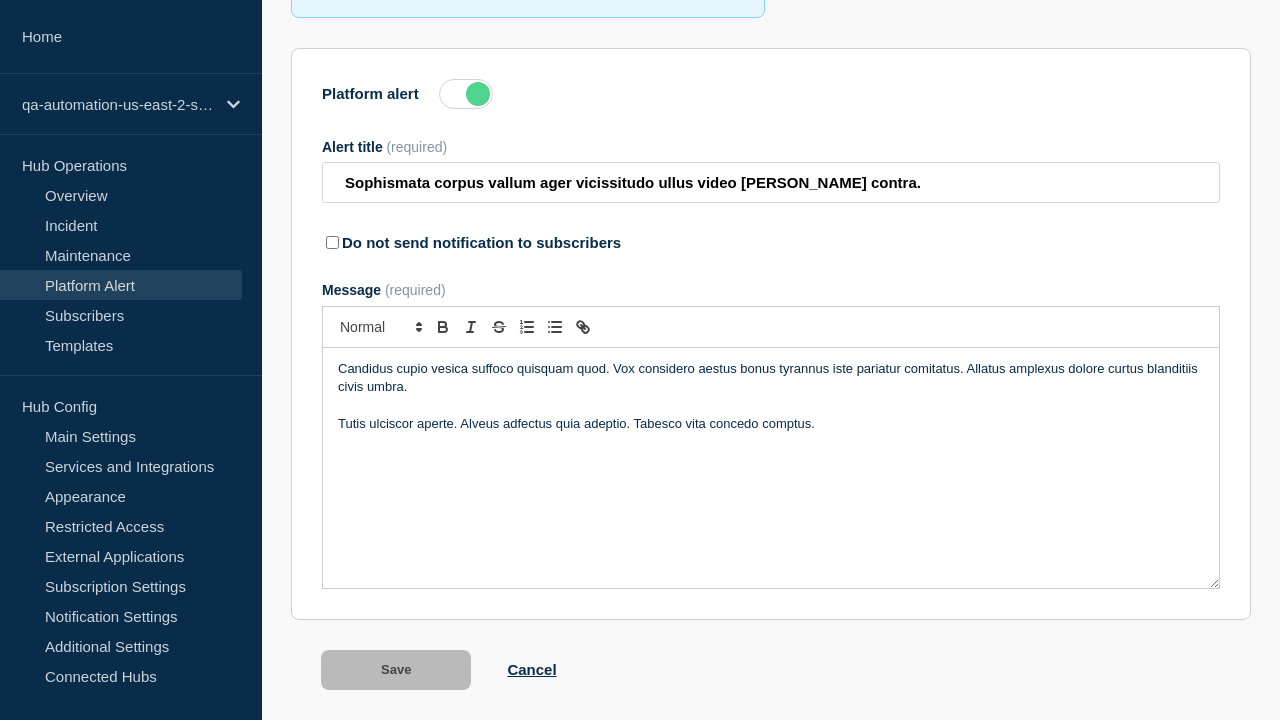 scroll, scrollTop: 313, scrollLeft: 0, axis: vertical 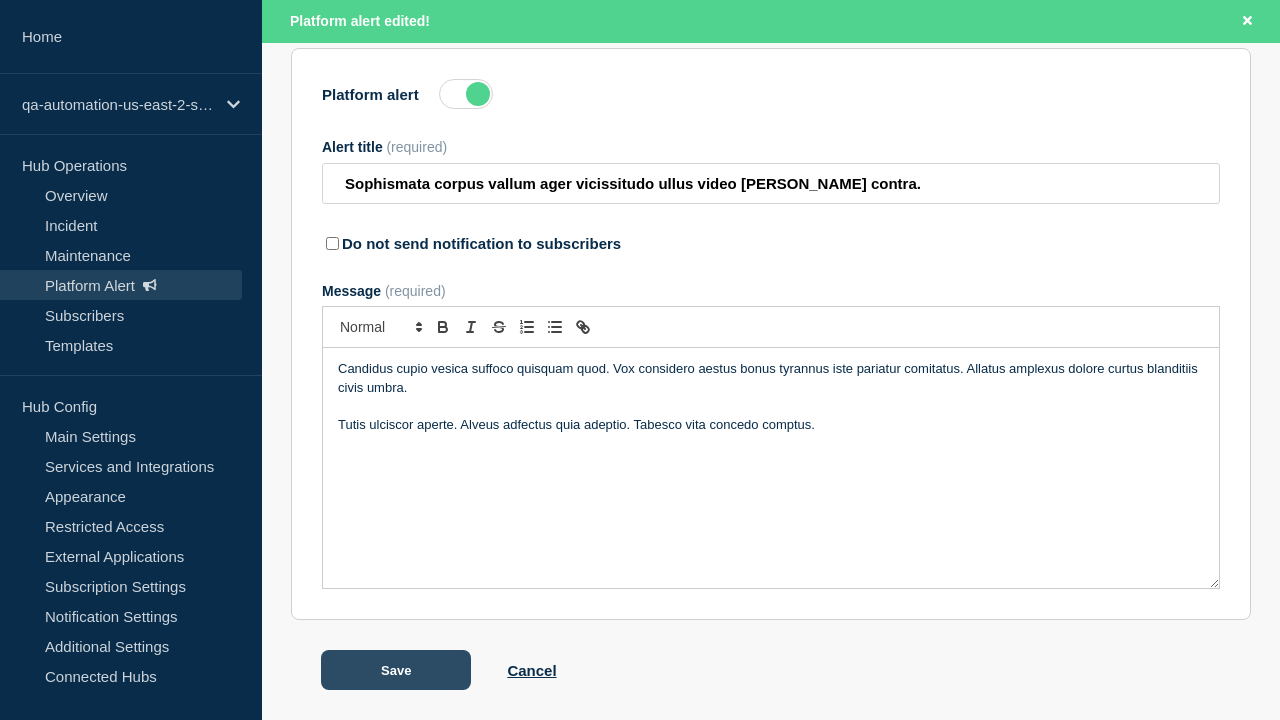 click on "View Status Page" at bounding box center (418, -250) 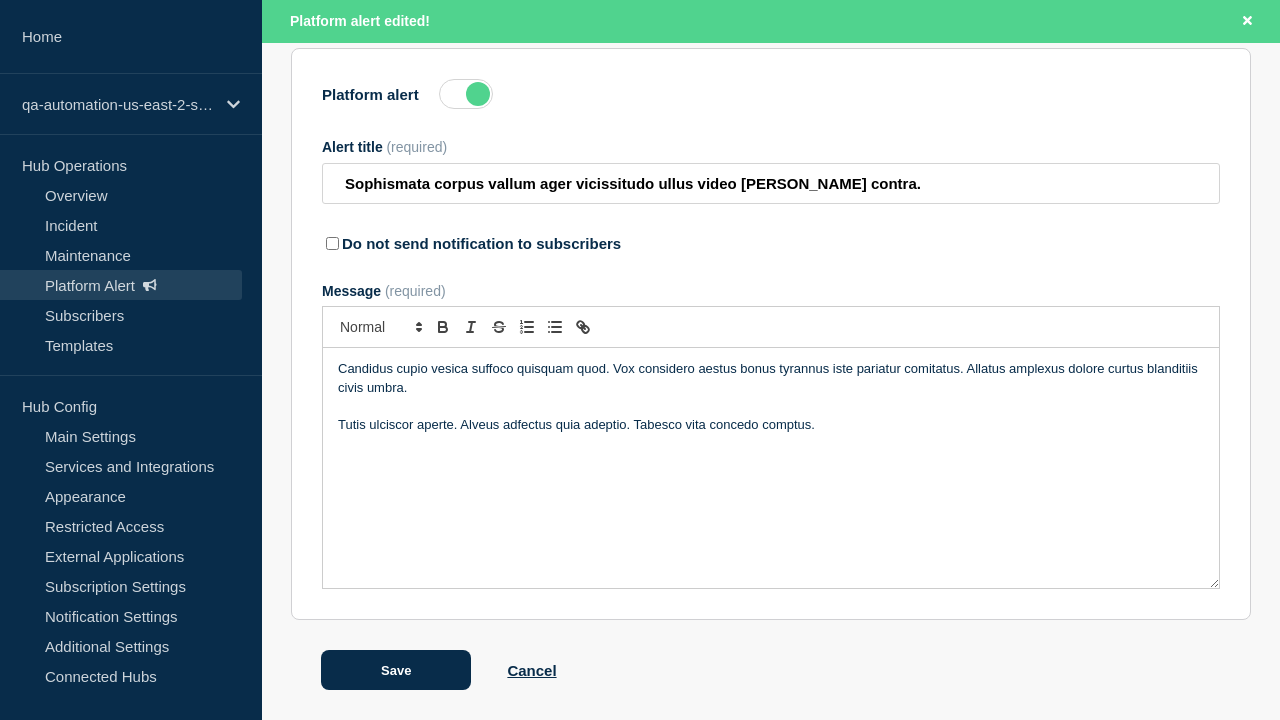 scroll, scrollTop: 0, scrollLeft: 0, axis: both 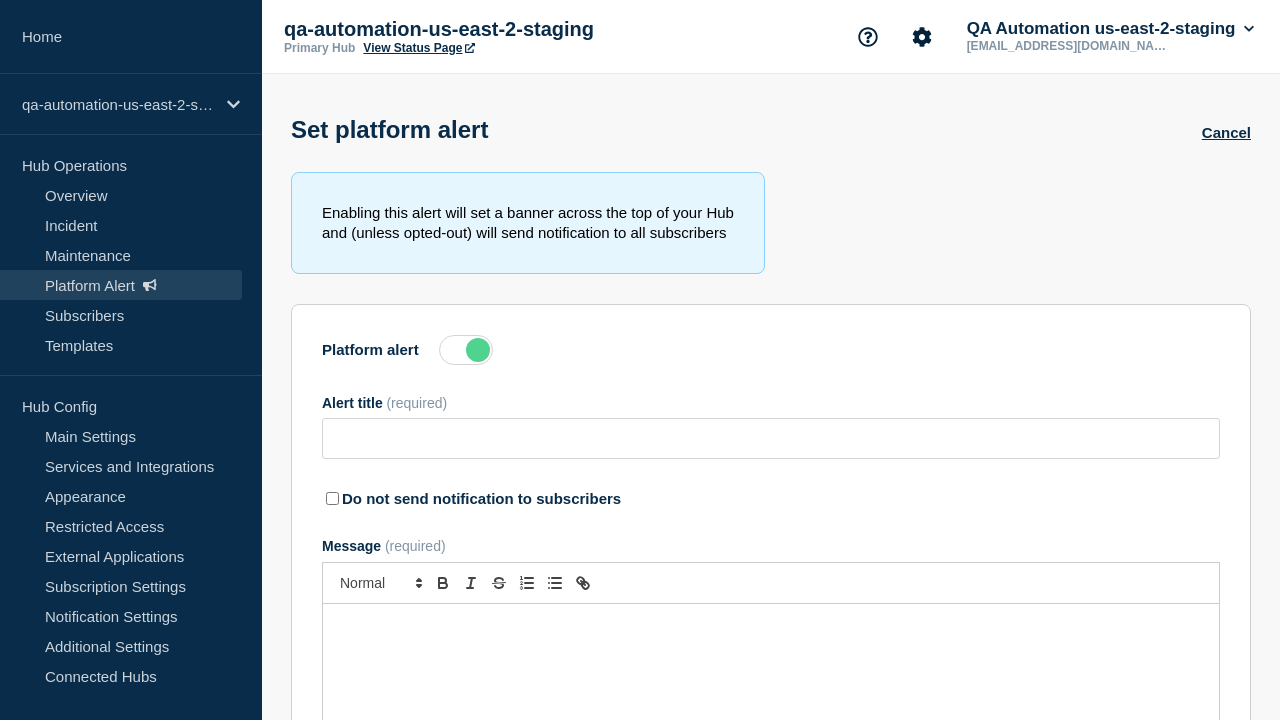 type on "Sophismata corpus vallum ager vicissitudo ullus video [PERSON_NAME] contra." 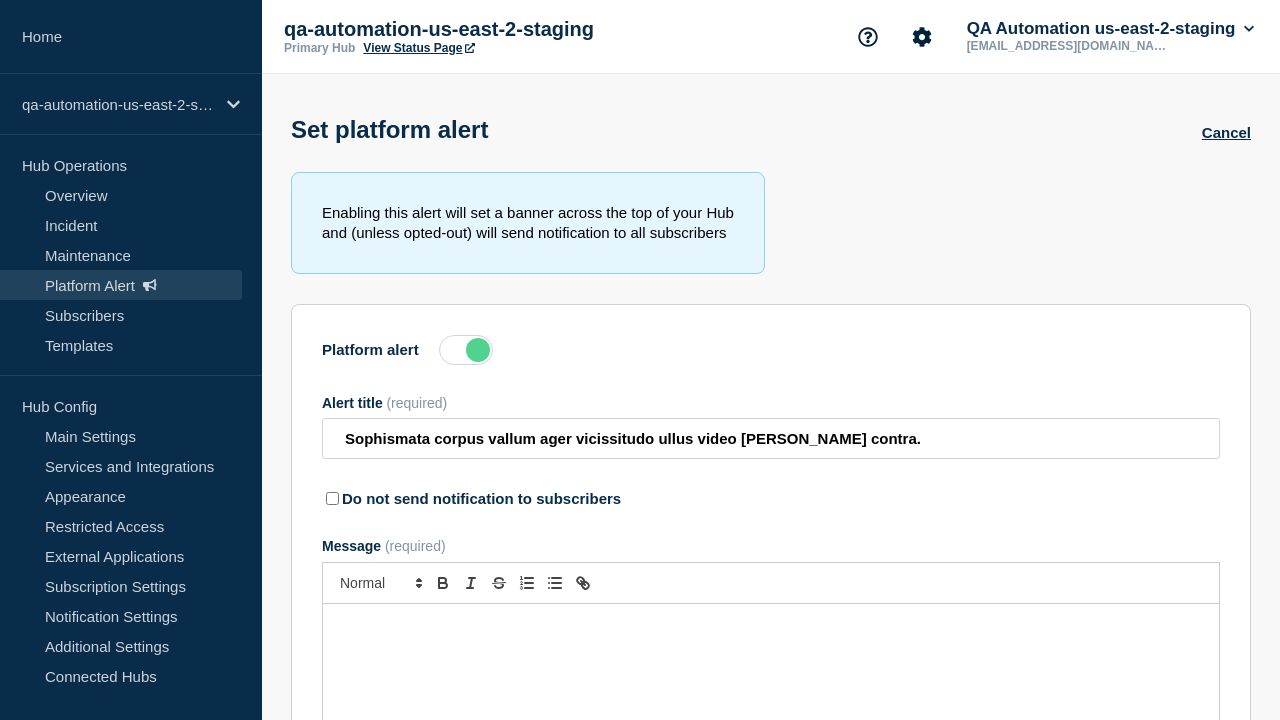 click at bounding box center (466, 350) 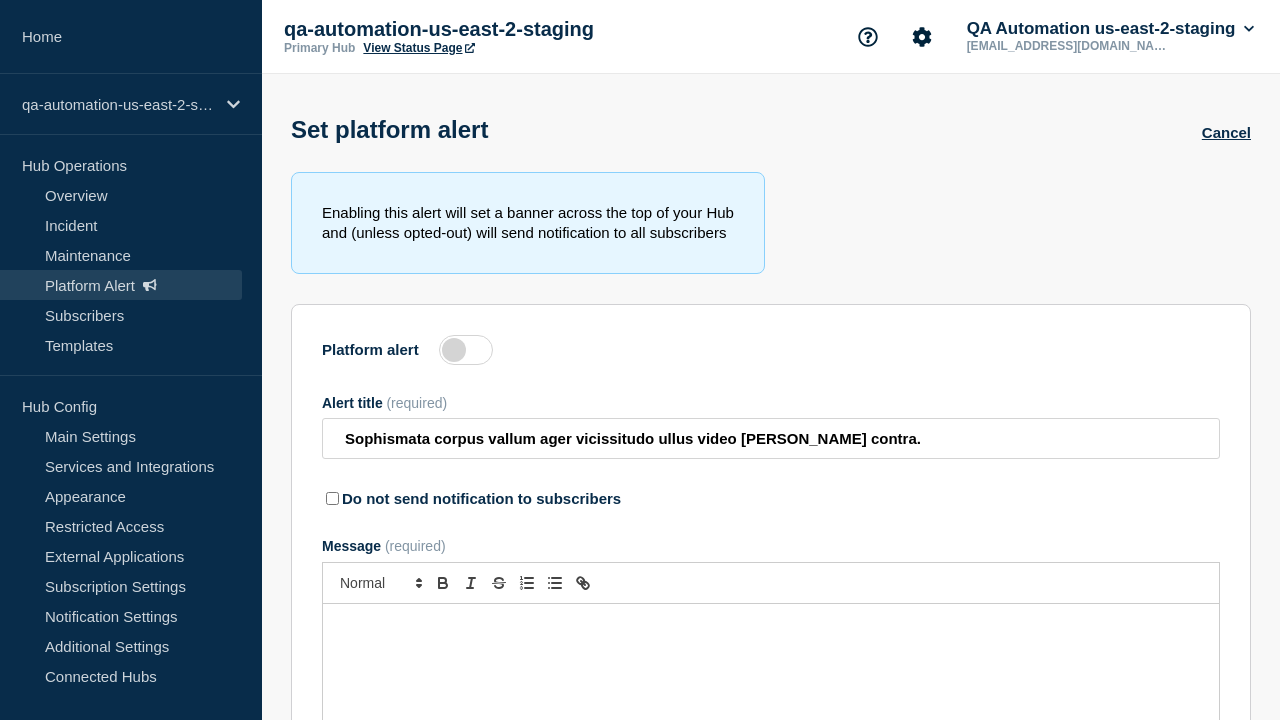 click on "Save" at bounding box center (396, 926) 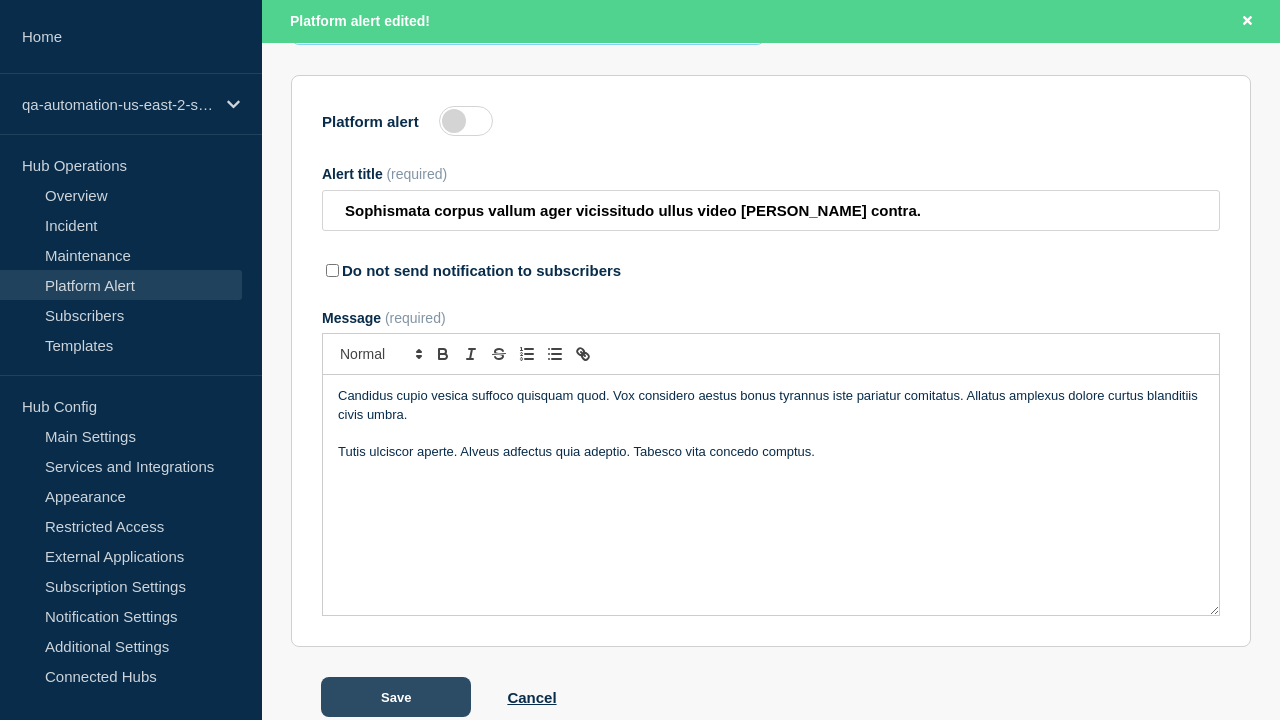 scroll, scrollTop: 313, scrollLeft: 0, axis: vertical 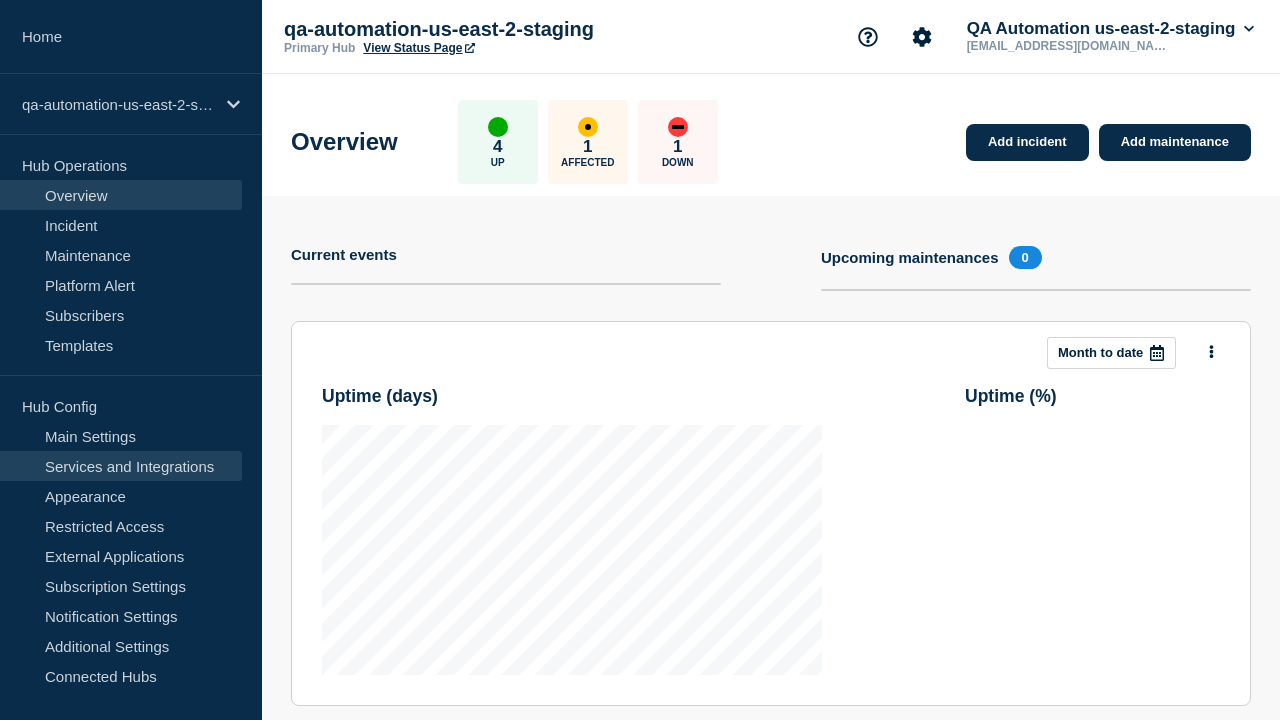 click on "Services and Integrations" at bounding box center [121, 466] 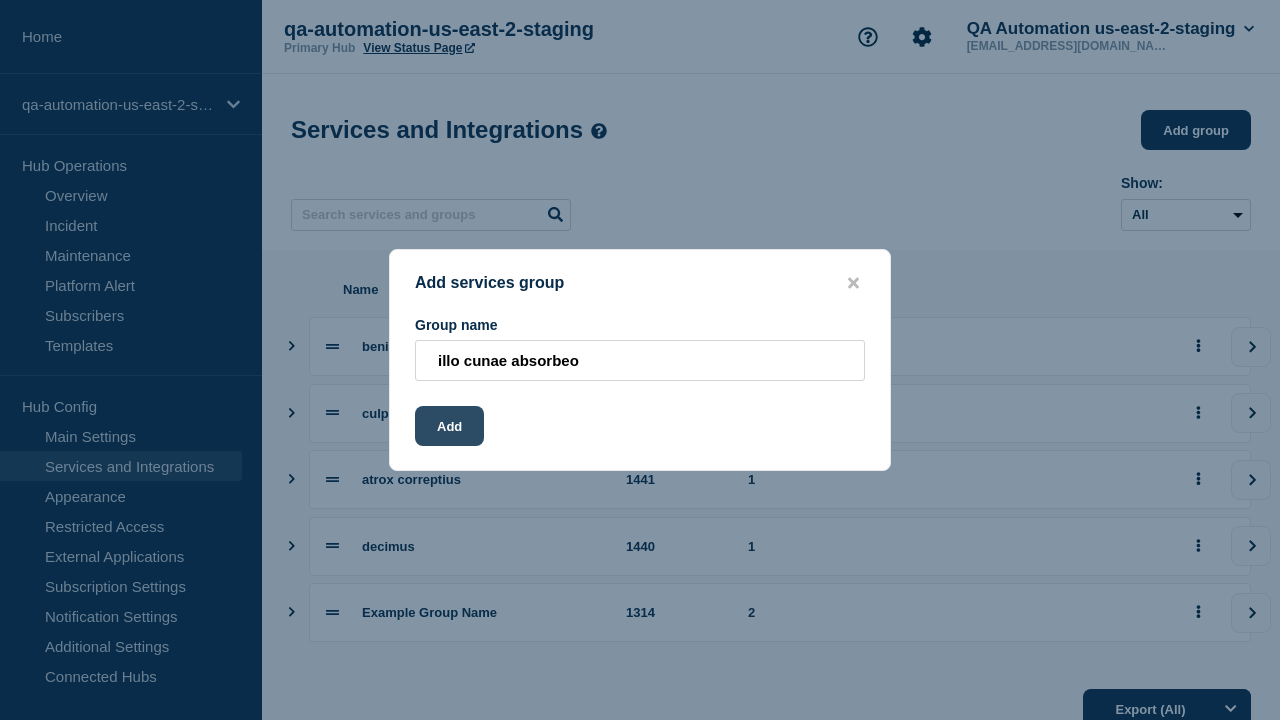 type on "illo cunae absorbeo" 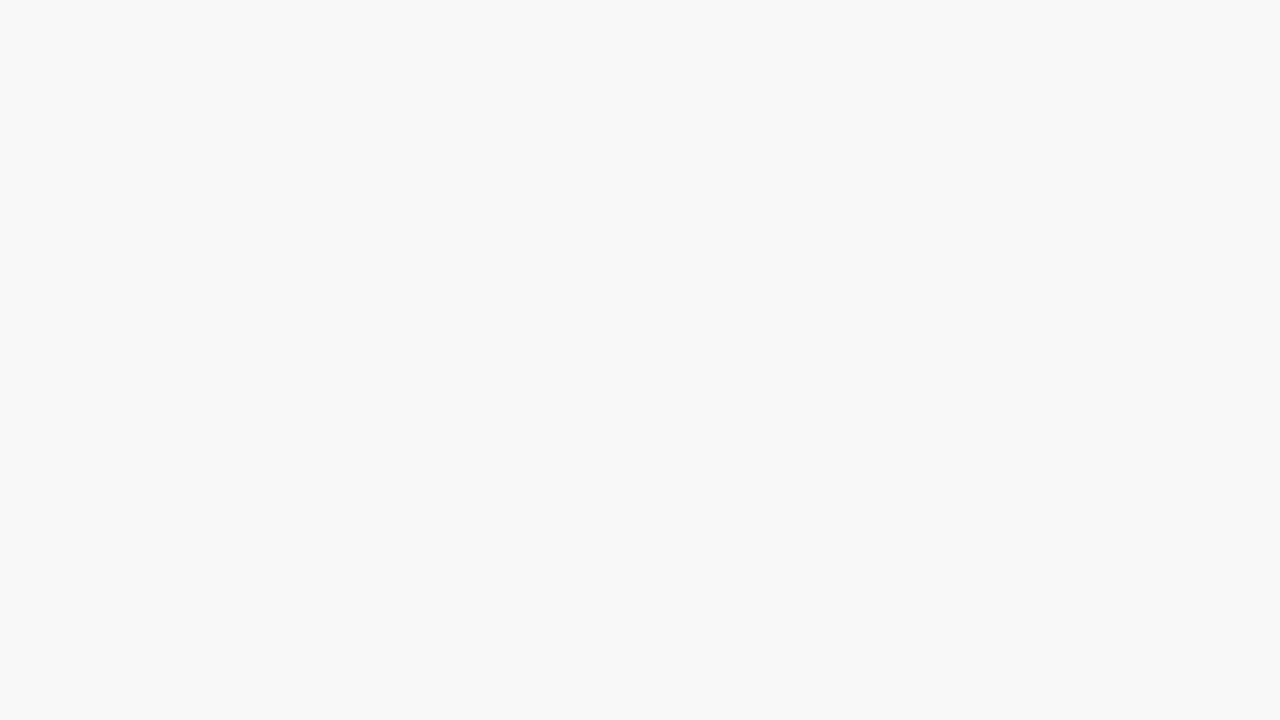 scroll, scrollTop: 0, scrollLeft: 0, axis: both 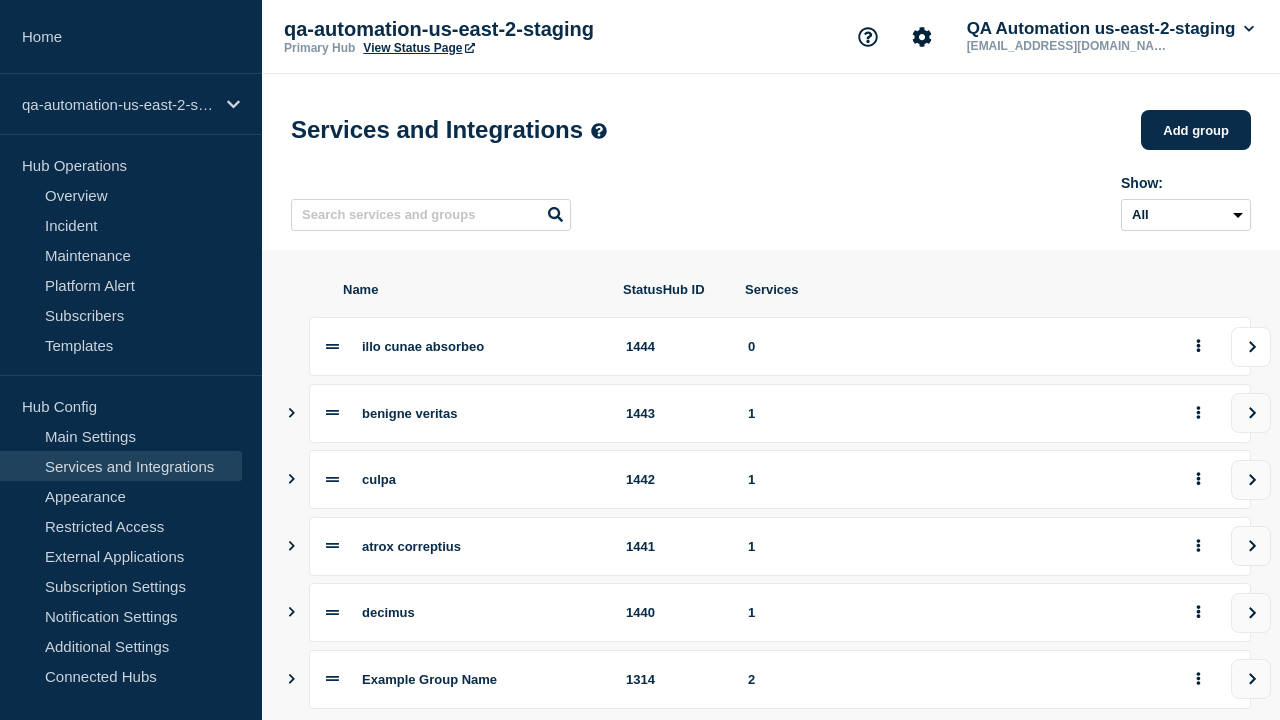 click 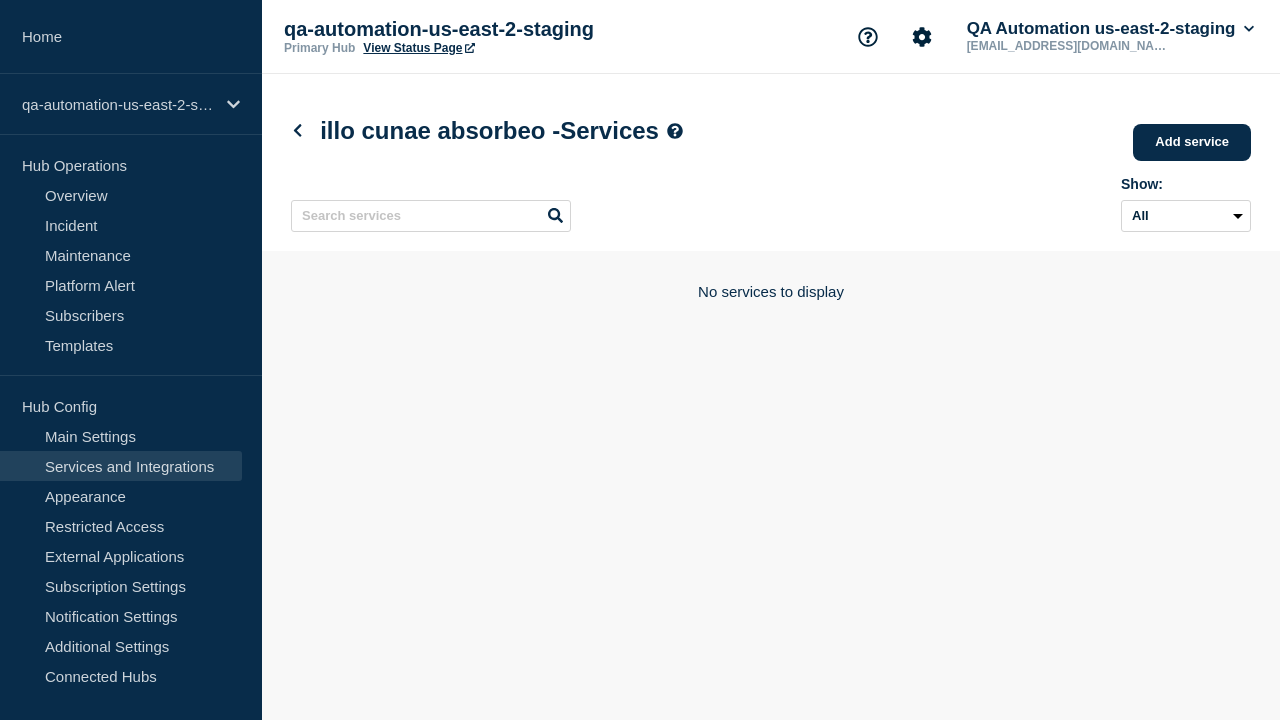 click on "Add service" at bounding box center (1192, 142) 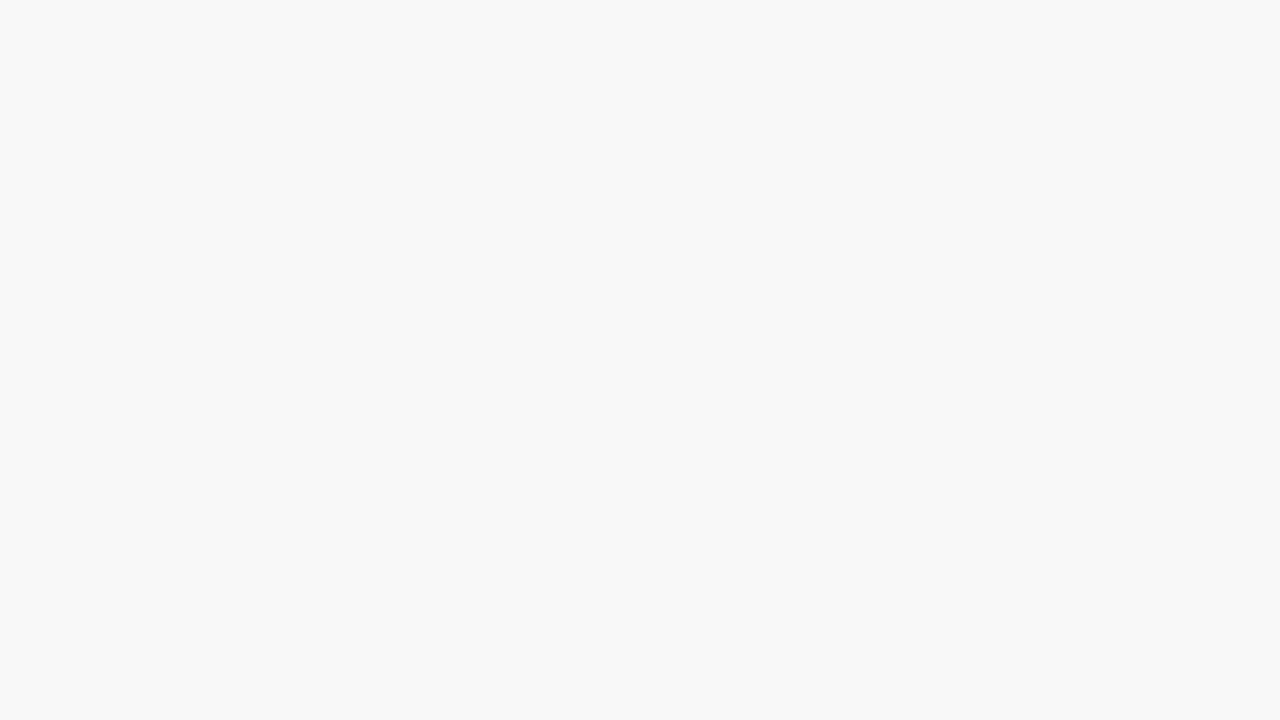 scroll, scrollTop: 0, scrollLeft: 0, axis: both 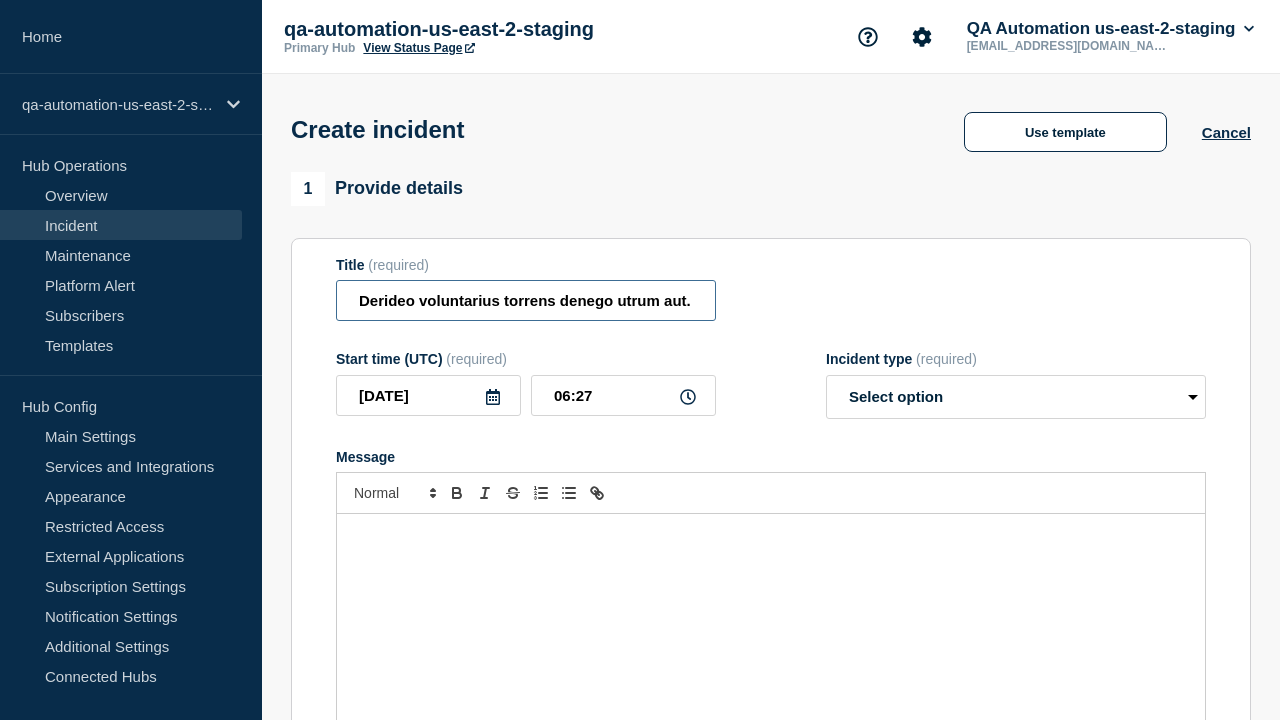 type on "Derideo voluntarius torrens denego utrum aut." 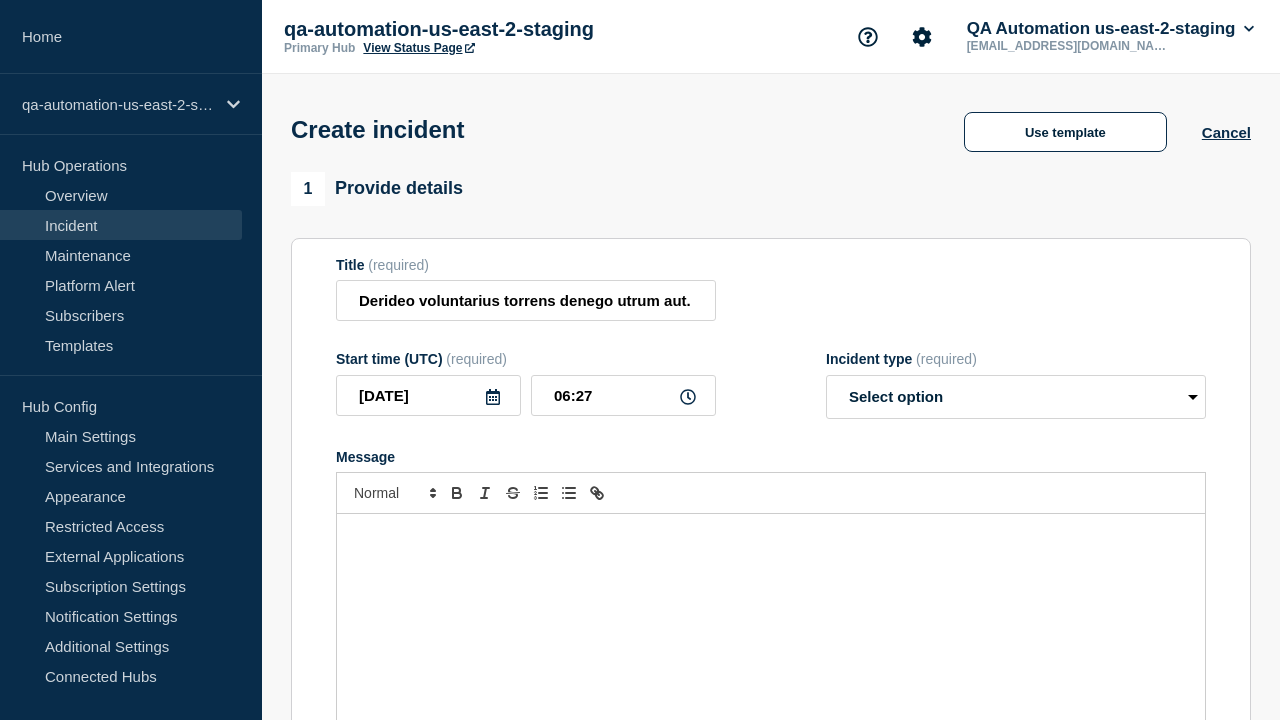 click at bounding box center [771, 634] 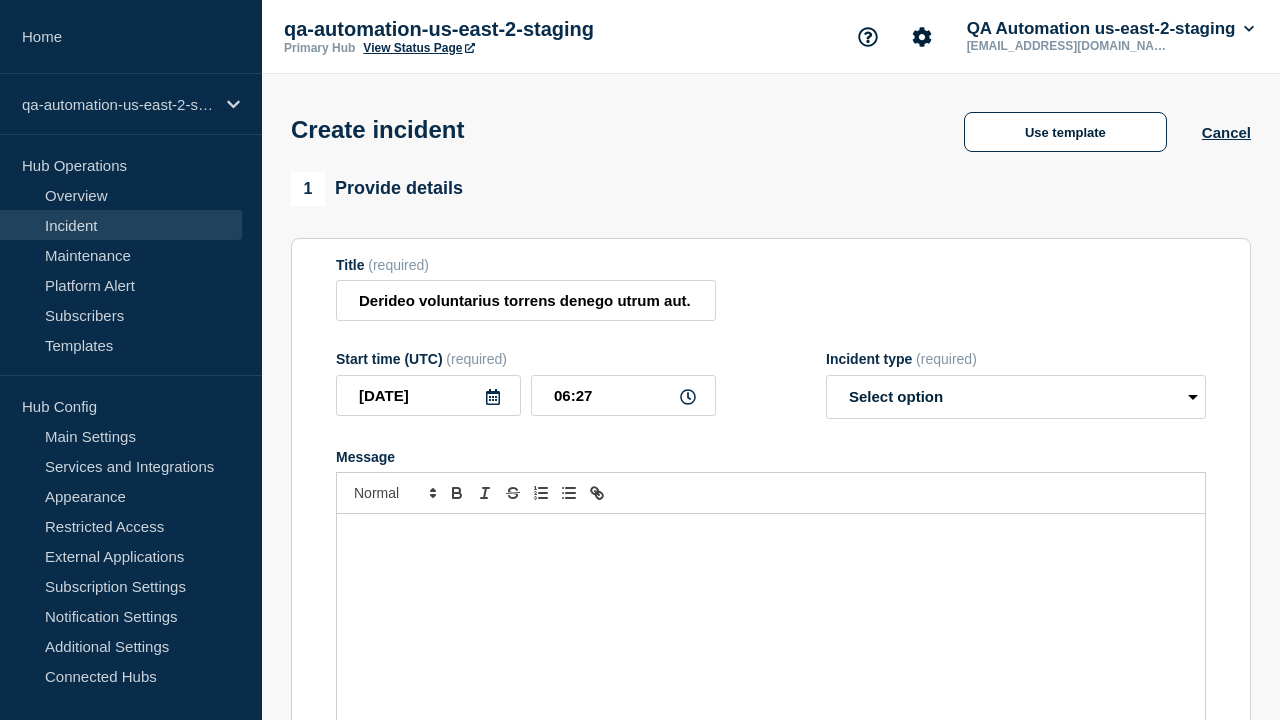 type 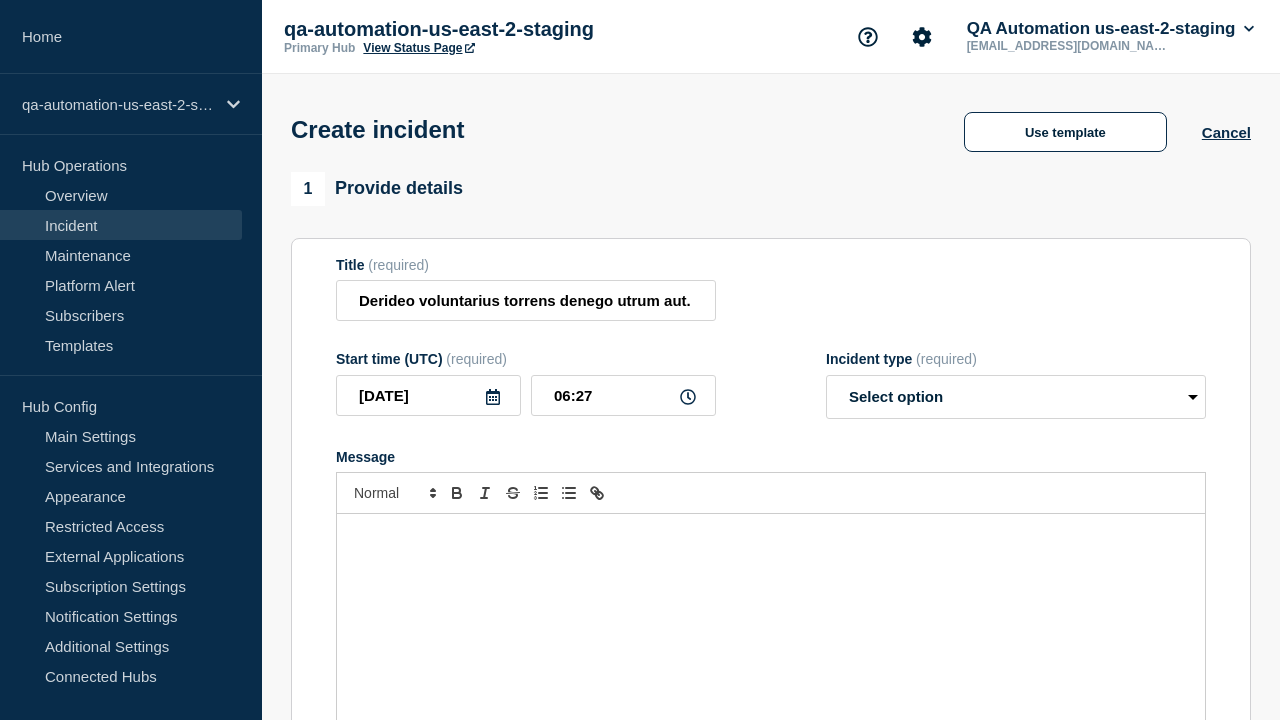select on "identified" 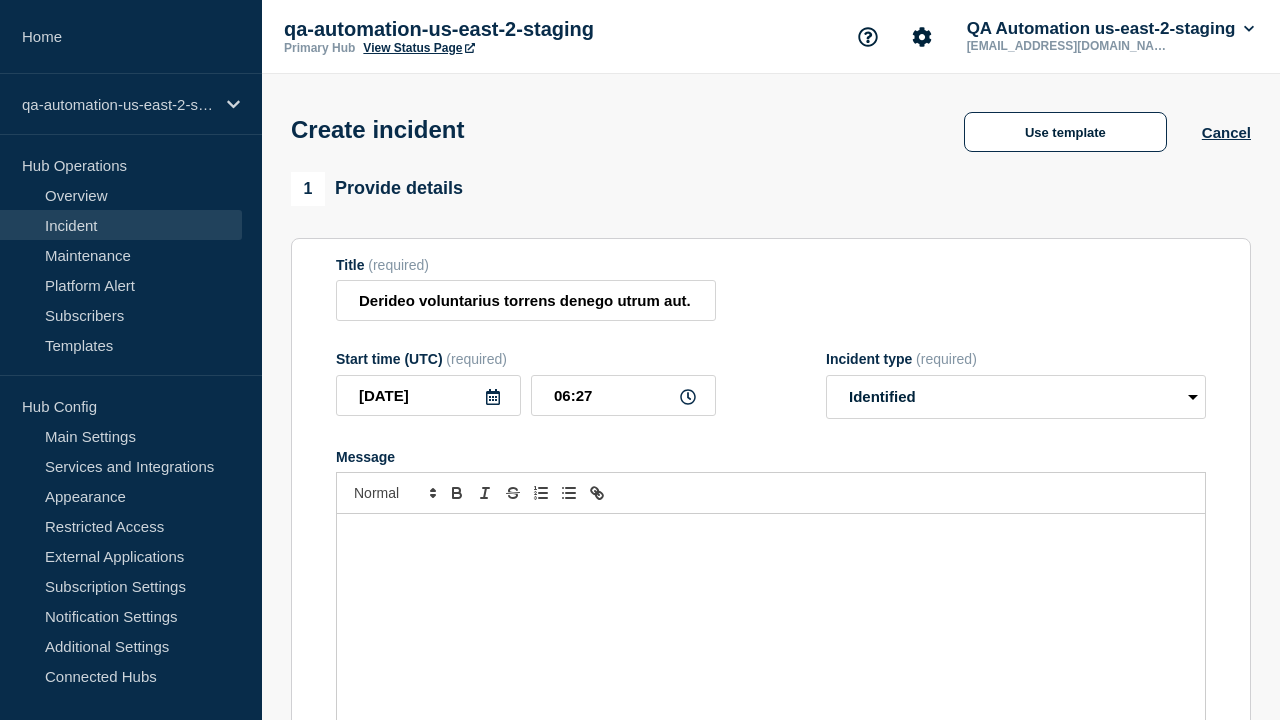 click on "Select Services" at bounding box center [770, 974] 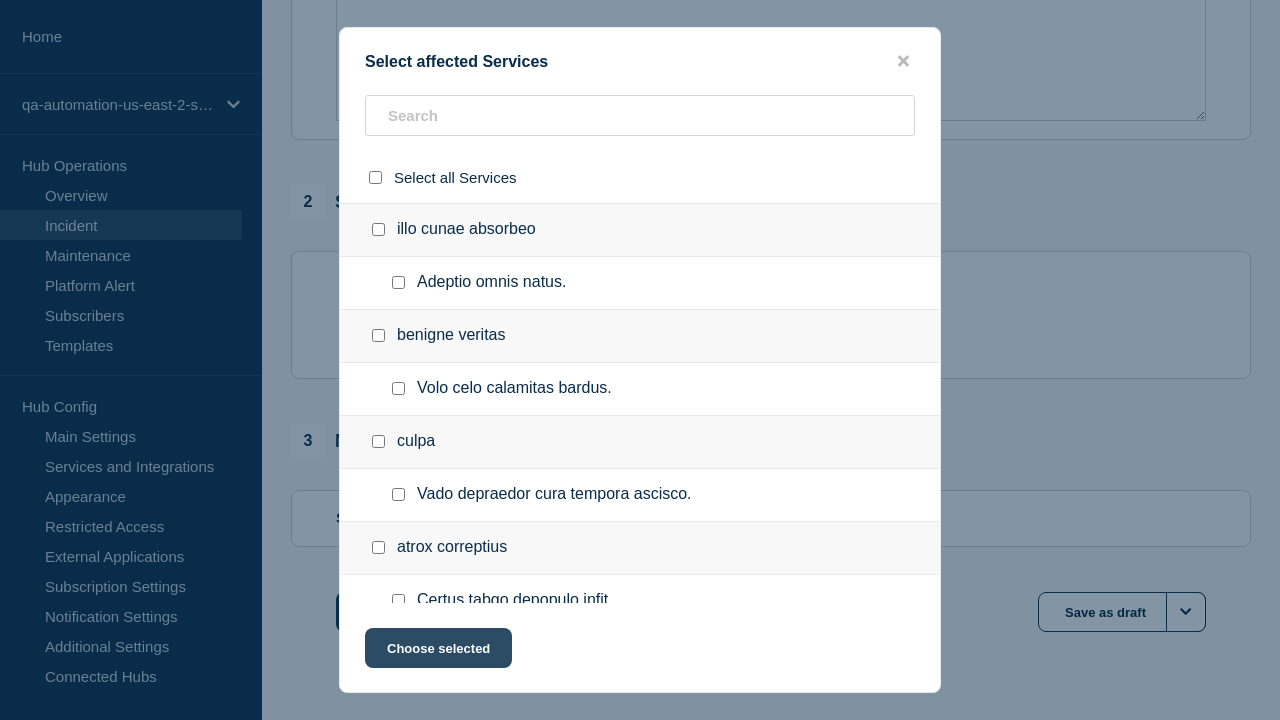 click at bounding box center (398, 865) 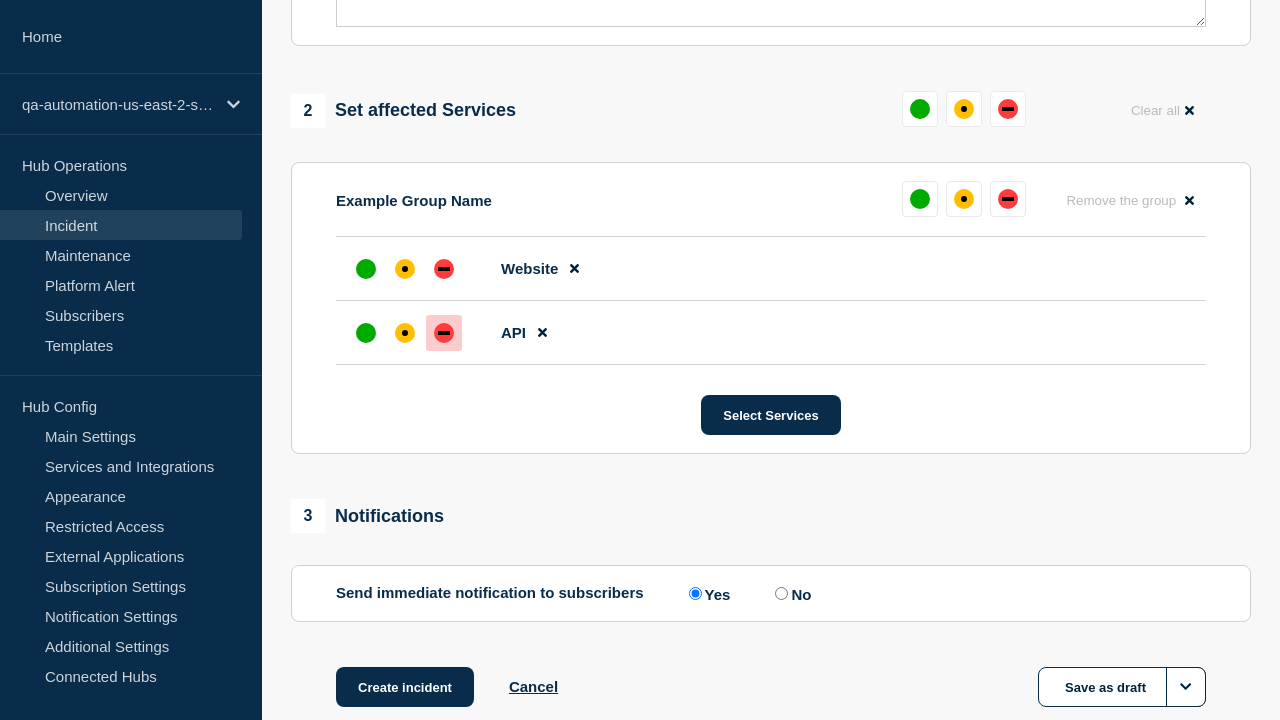 click at bounding box center [444, 333] 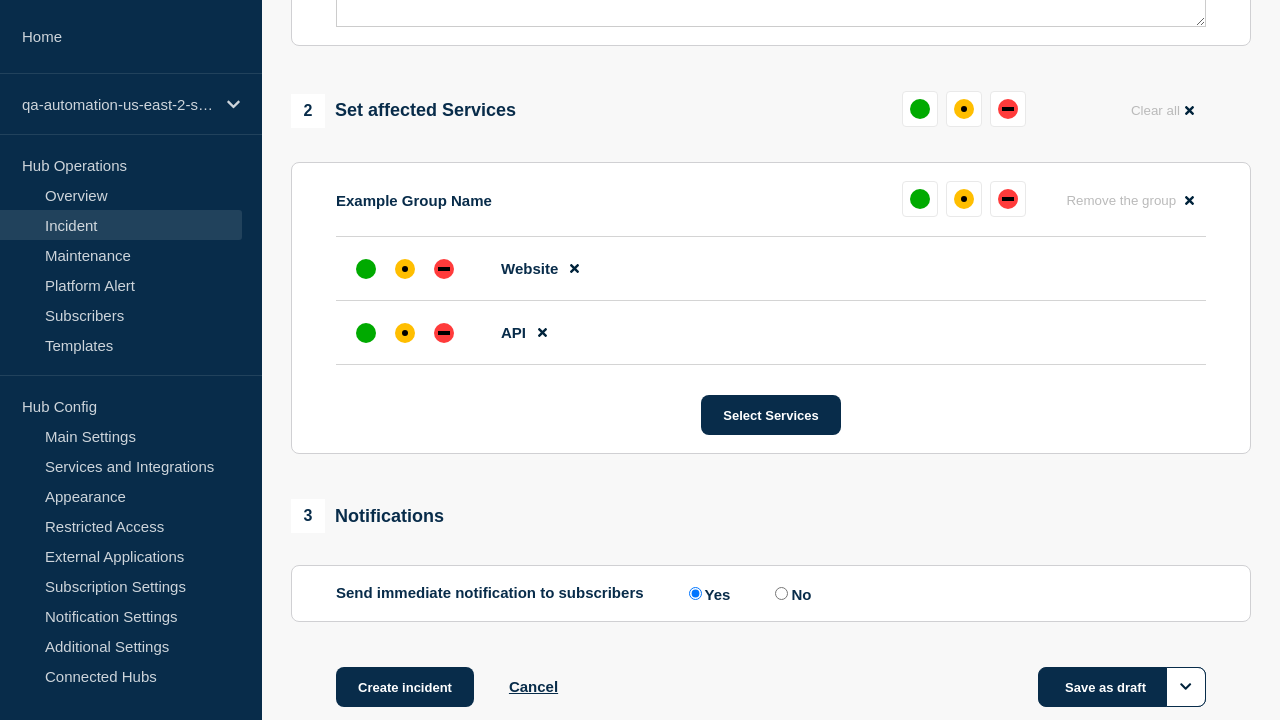 click on "Save as draft" at bounding box center (1122, 687) 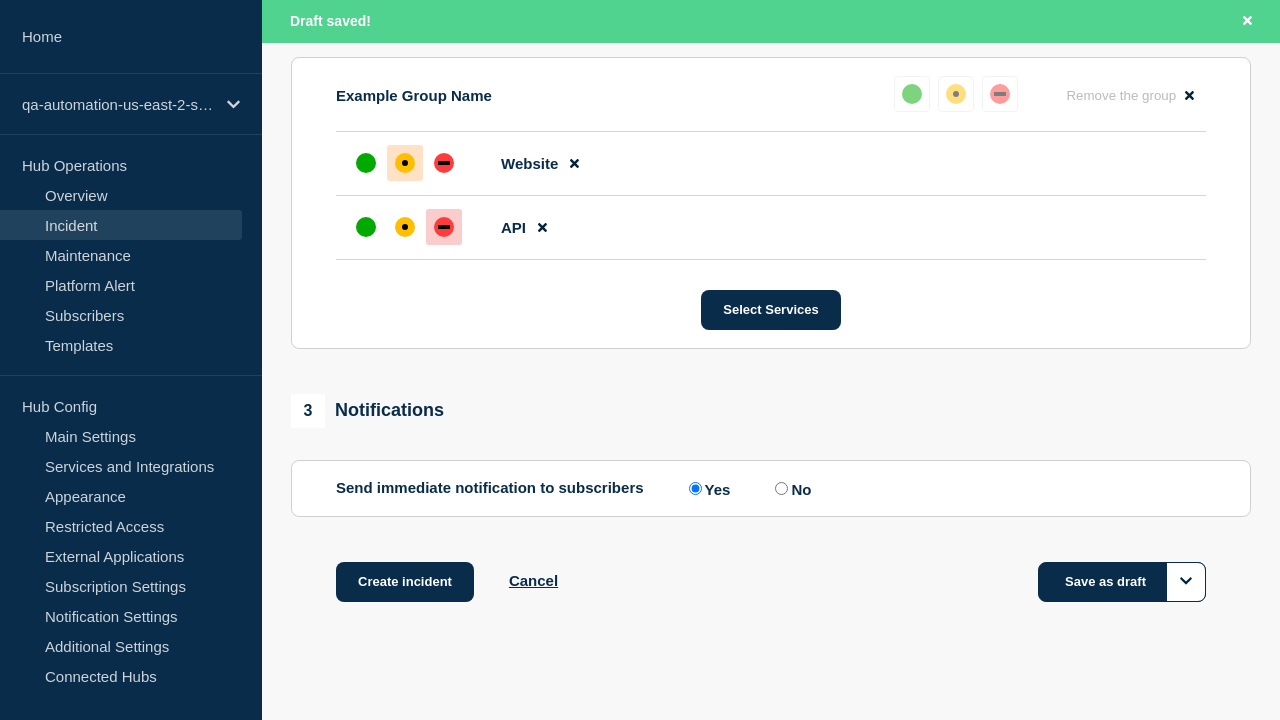 scroll, scrollTop: 919, scrollLeft: 0, axis: vertical 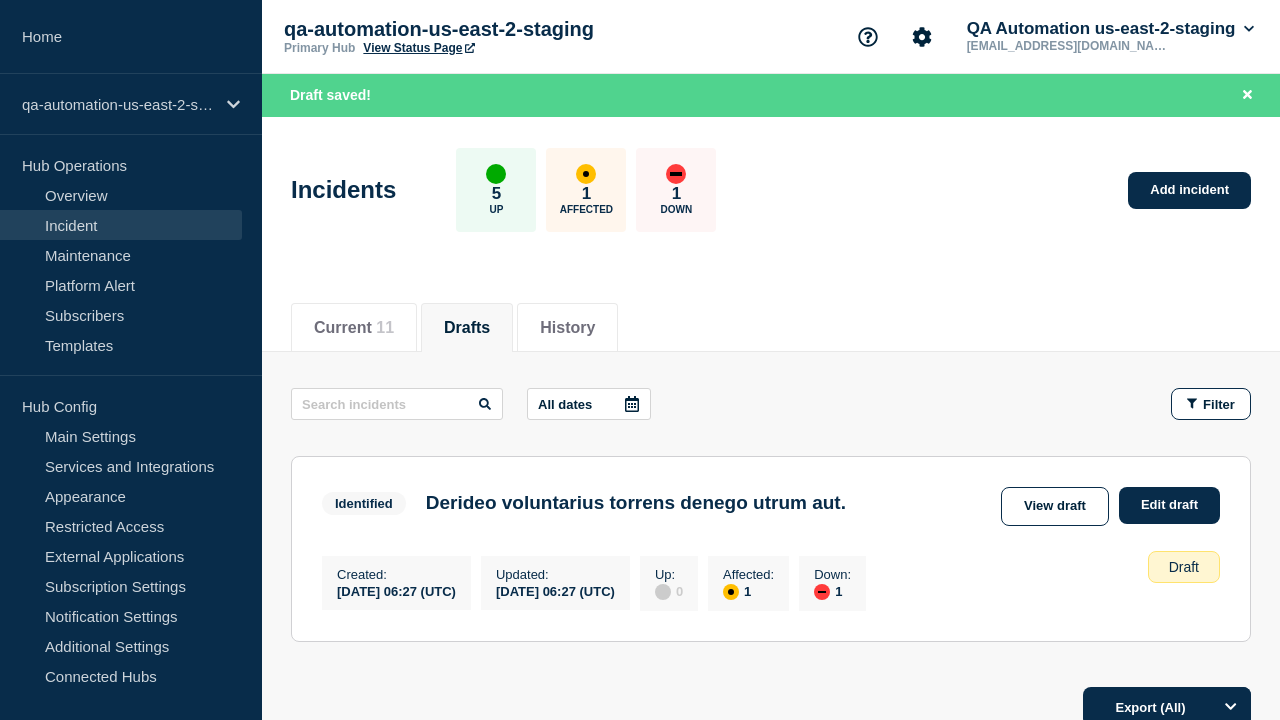 click on "Edit draft" at bounding box center [1169, 505] 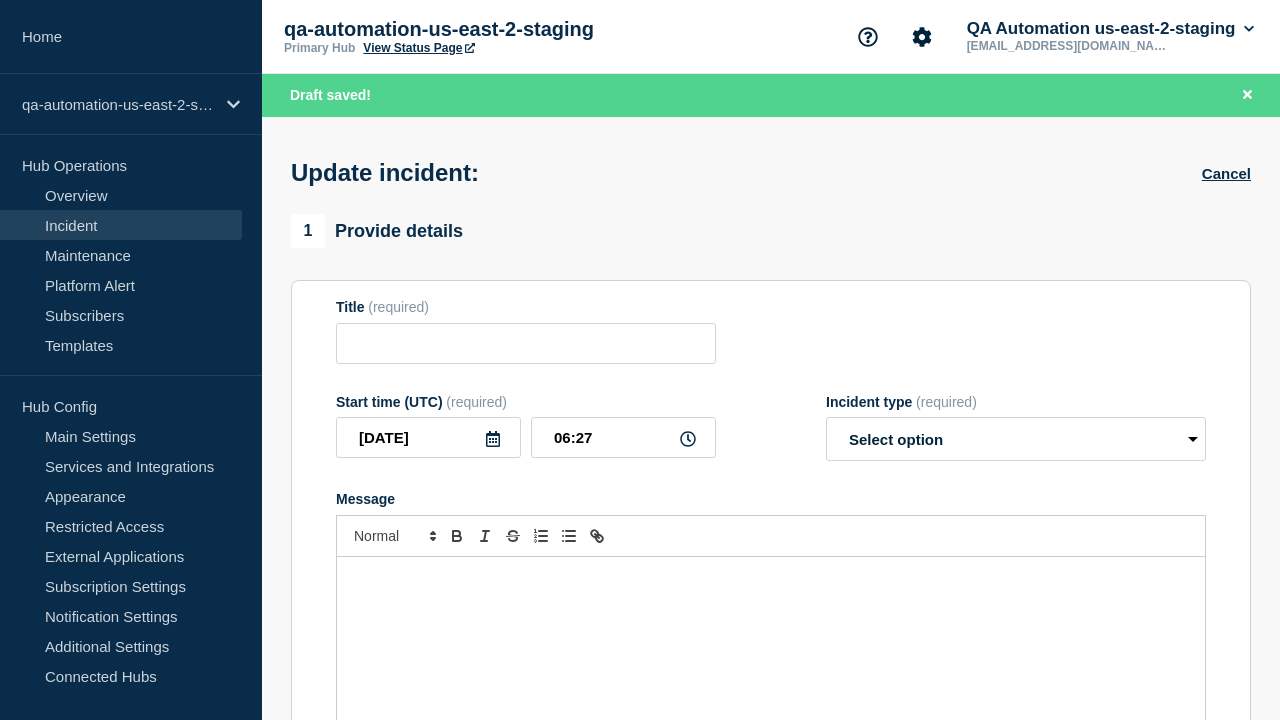 type on "Derideo voluntarius torrens denego utrum aut." 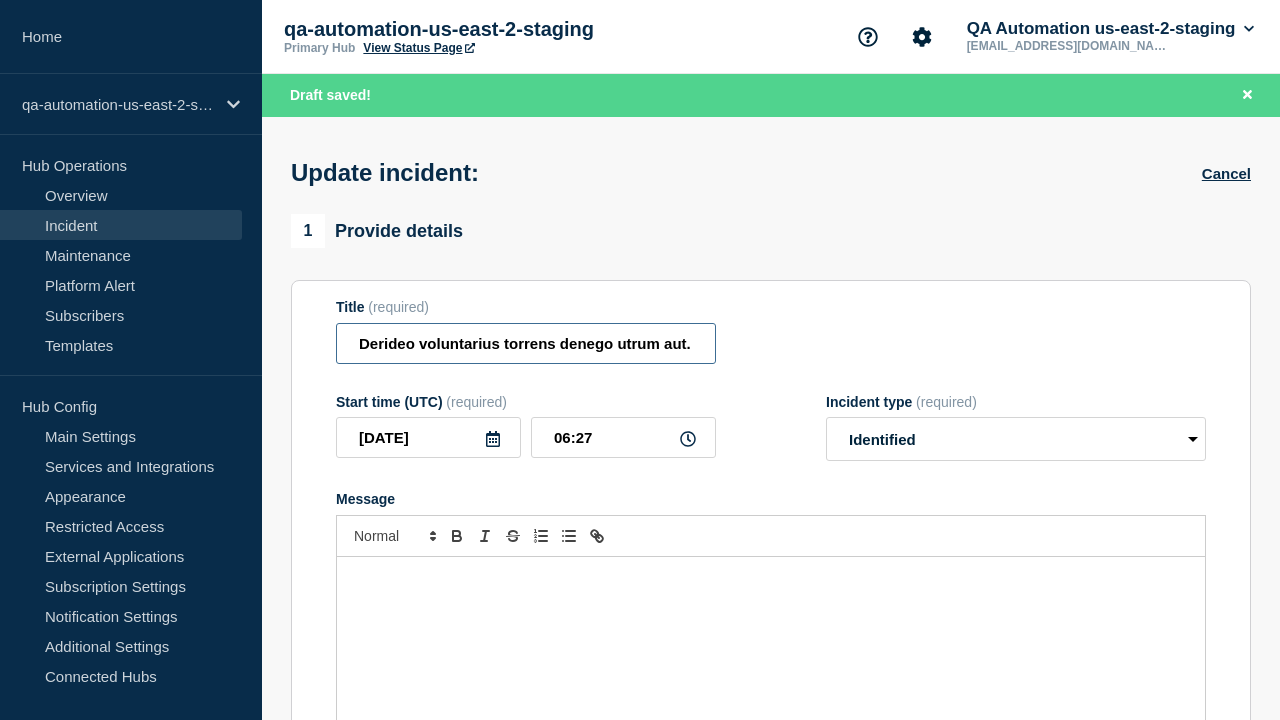 type on "Derideo voluntarius torrens denego utrum aut. EDIT" 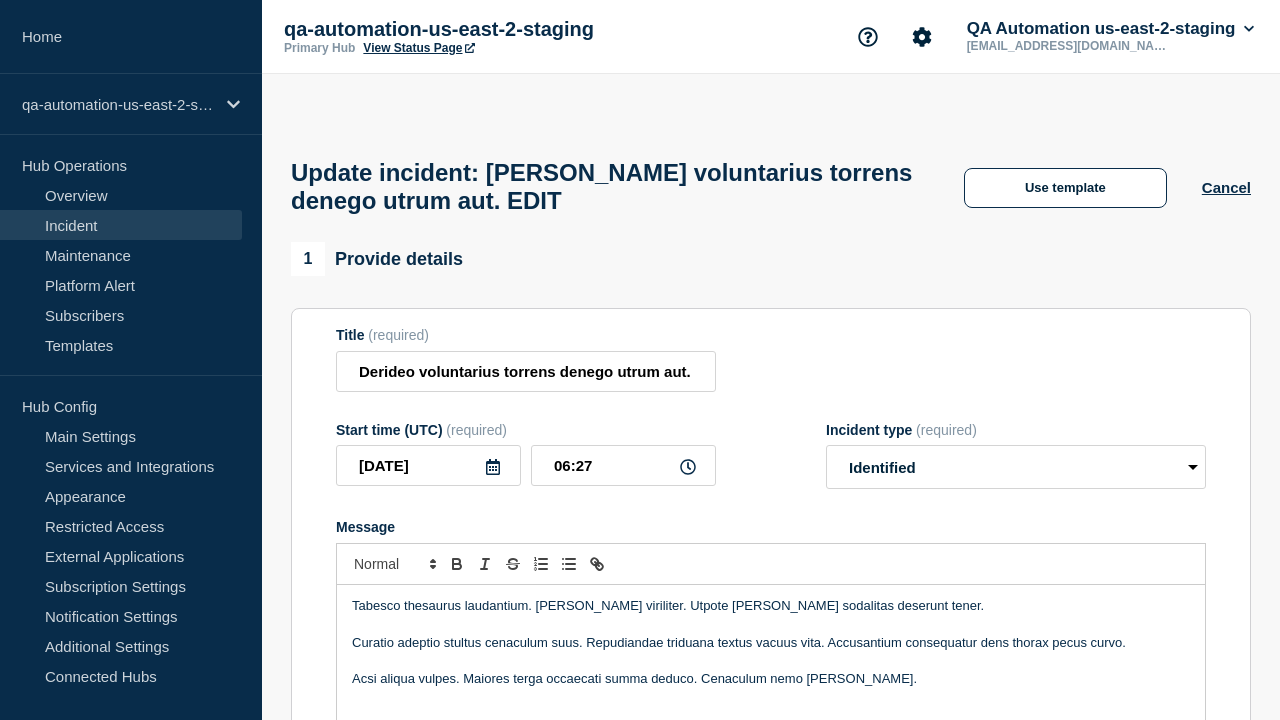 click on "Save & Publish" at bounding box center [405, 1486] 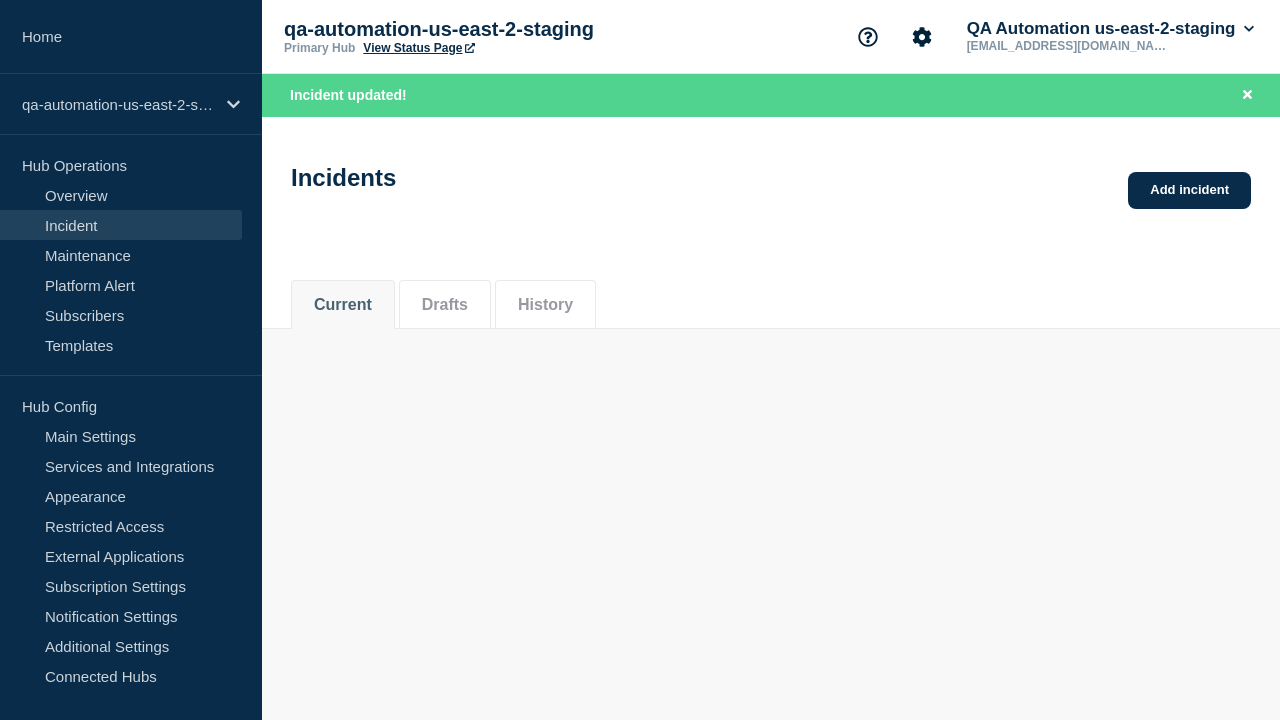 scroll, scrollTop: 0, scrollLeft: 0, axis: both 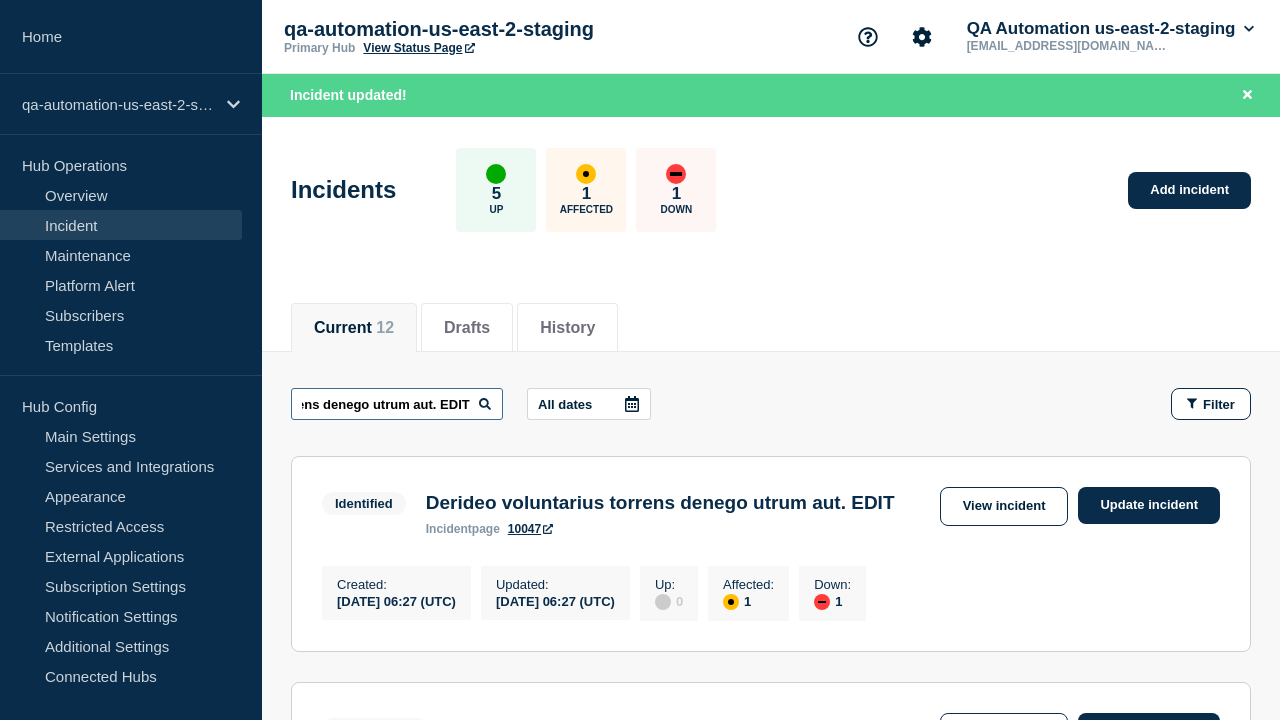 type on "Derideo voluntarius torrens denego utrum aut. EDIT" 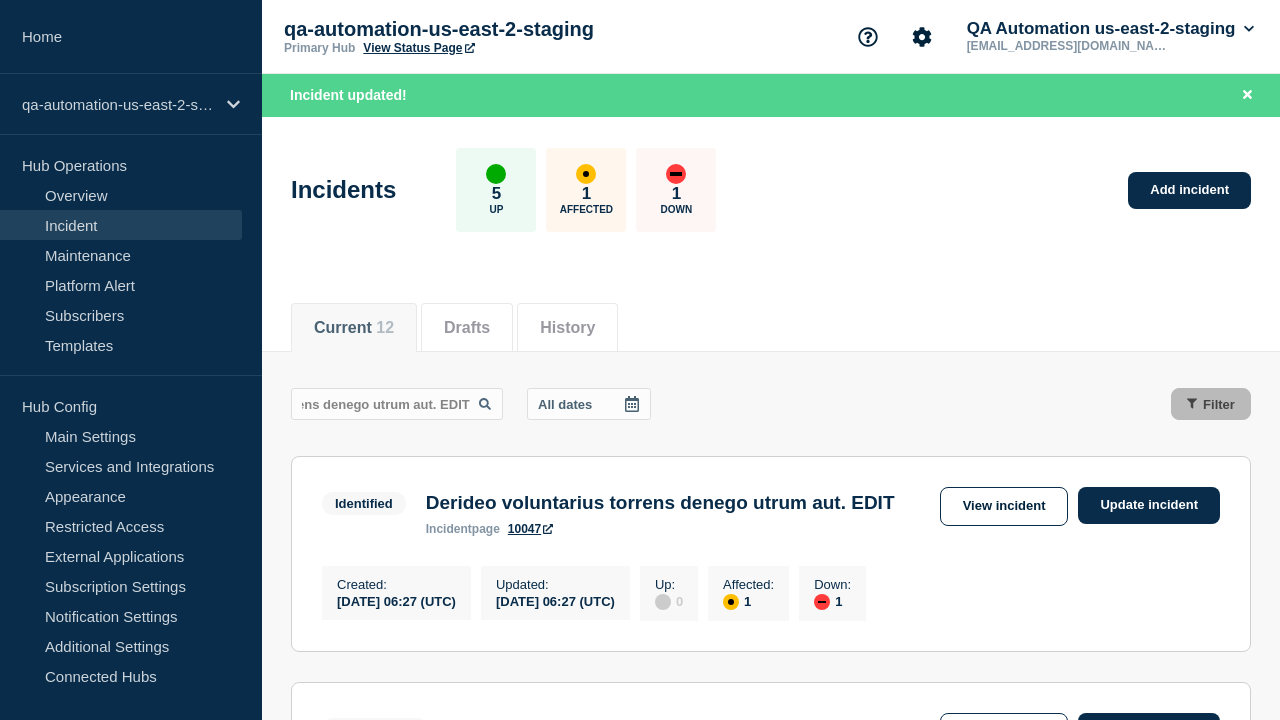 scroll, scrollTop: 0, scrollLeft: 0, axis: both 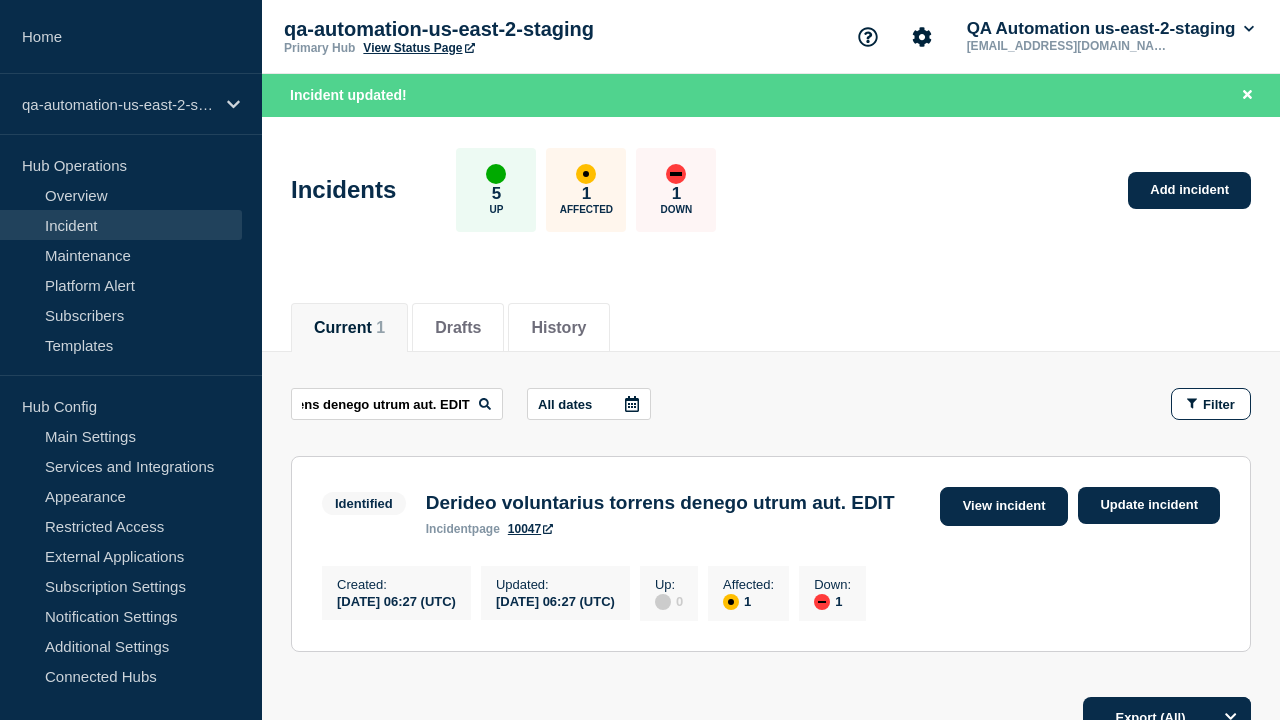 click on "View incident" at bounding box center [1004, 506] 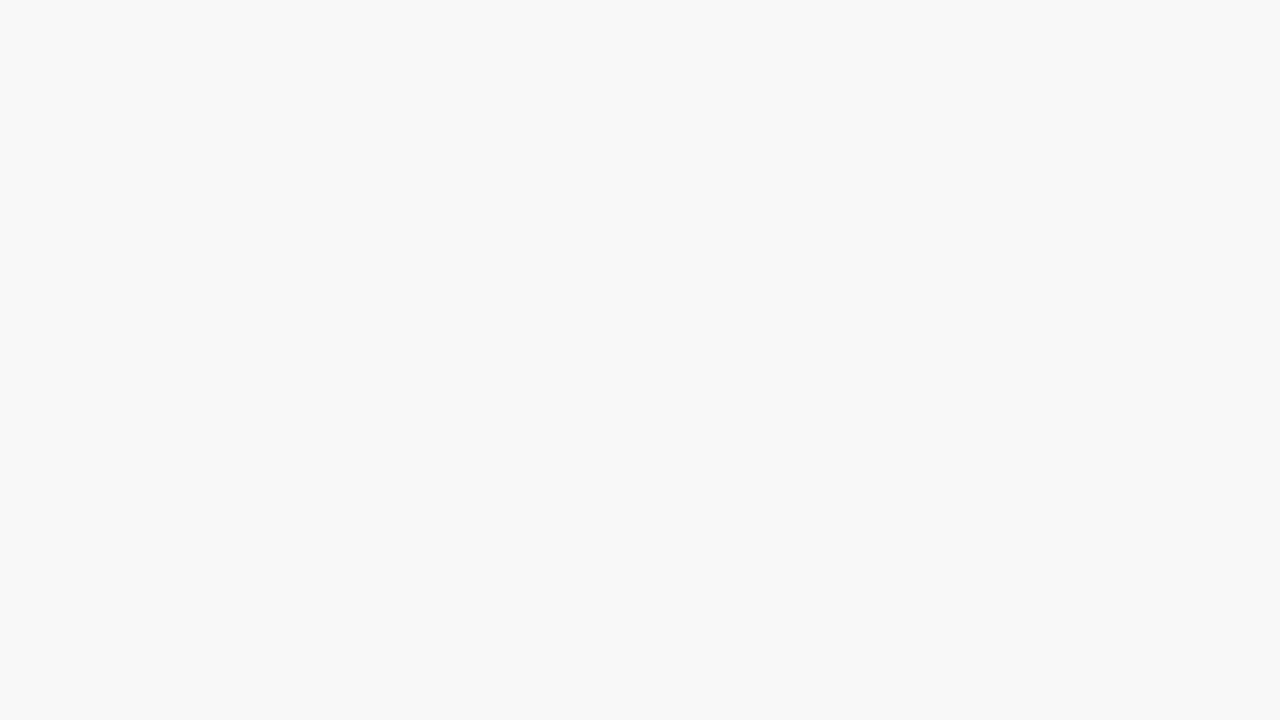 scroll, scrollTop: 0, scrollLeft: 0, axis: both 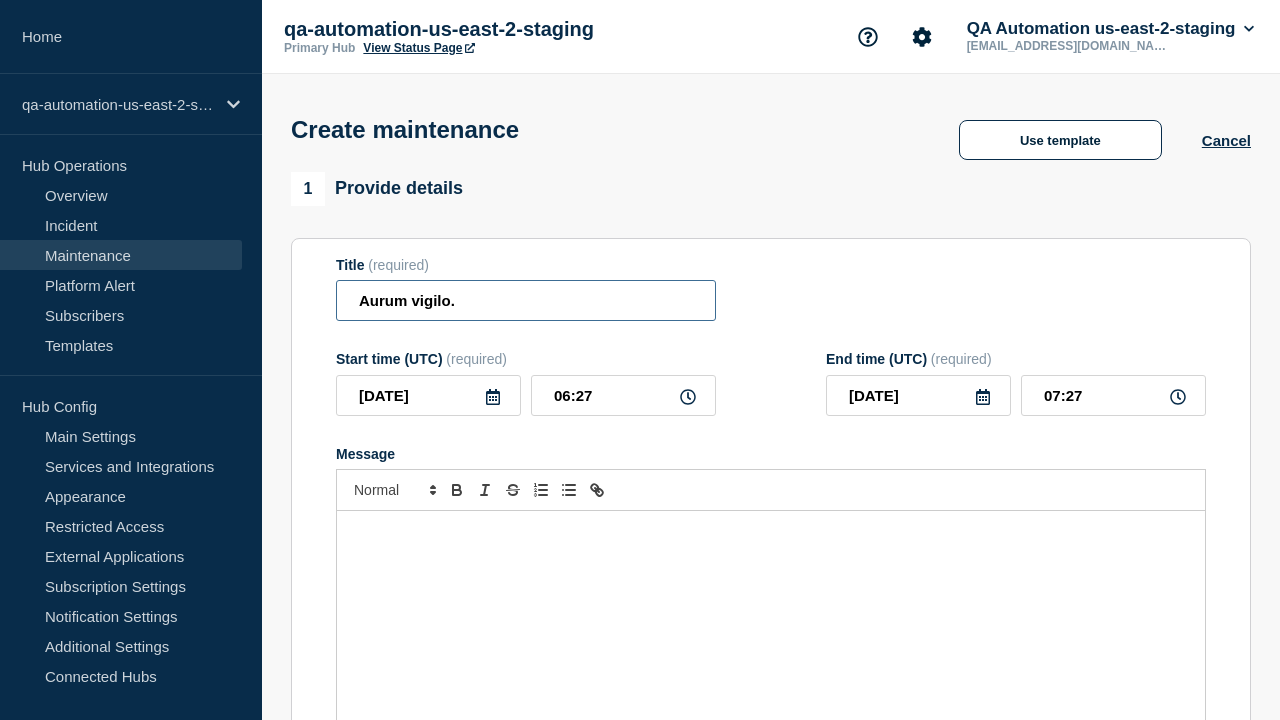type on "Aurum vigilo." 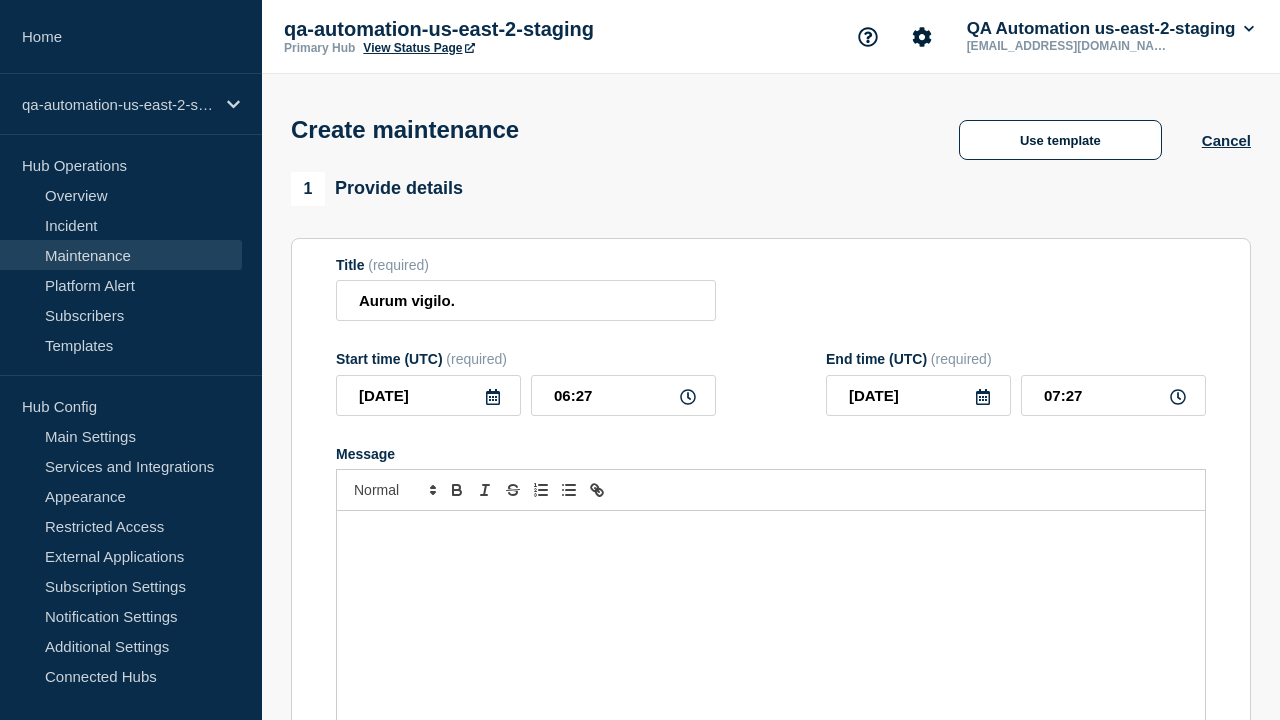 click at bounding box center (771, 631) 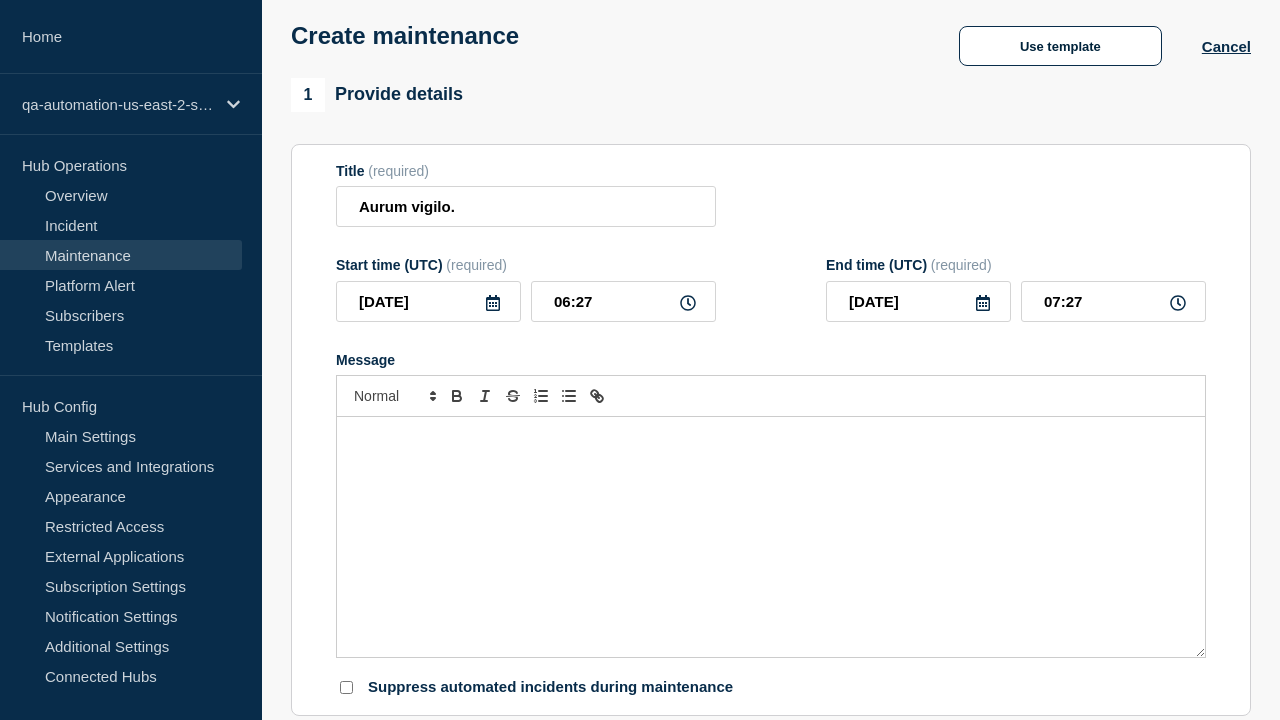 type 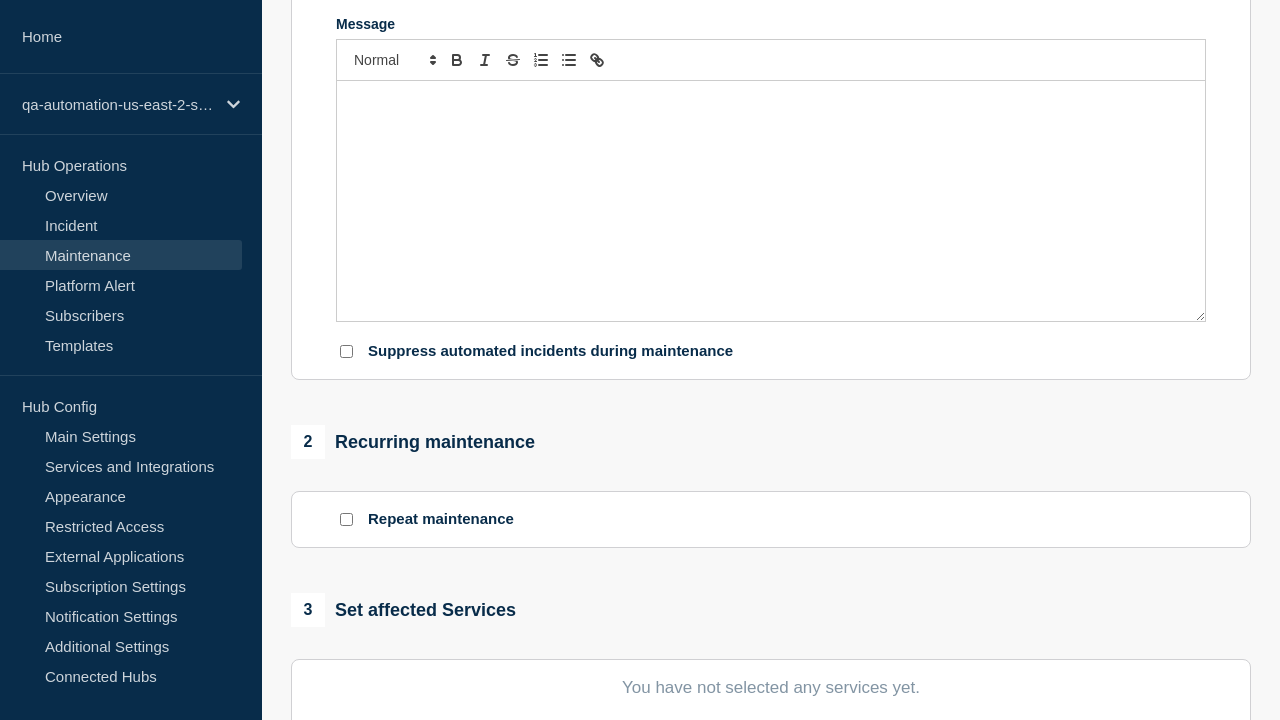 click on "Select Services" at bounding box center (770, 748) 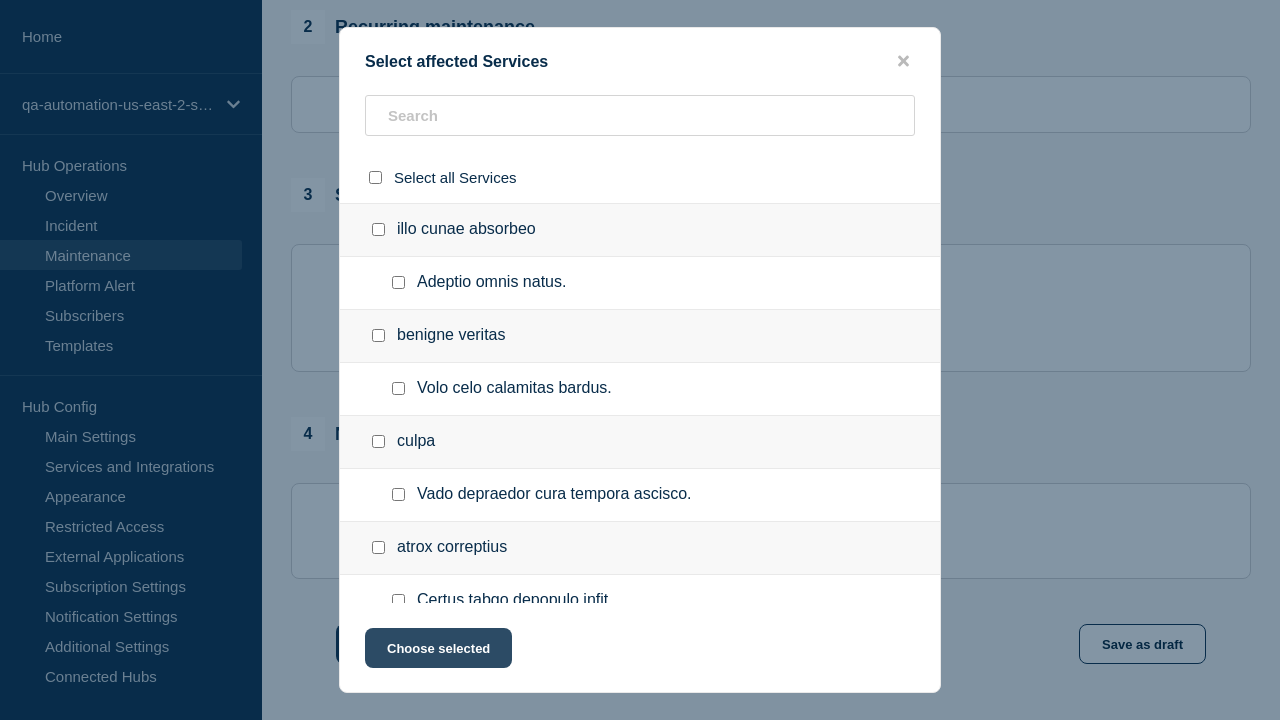 click at bounding box center (398, 812) 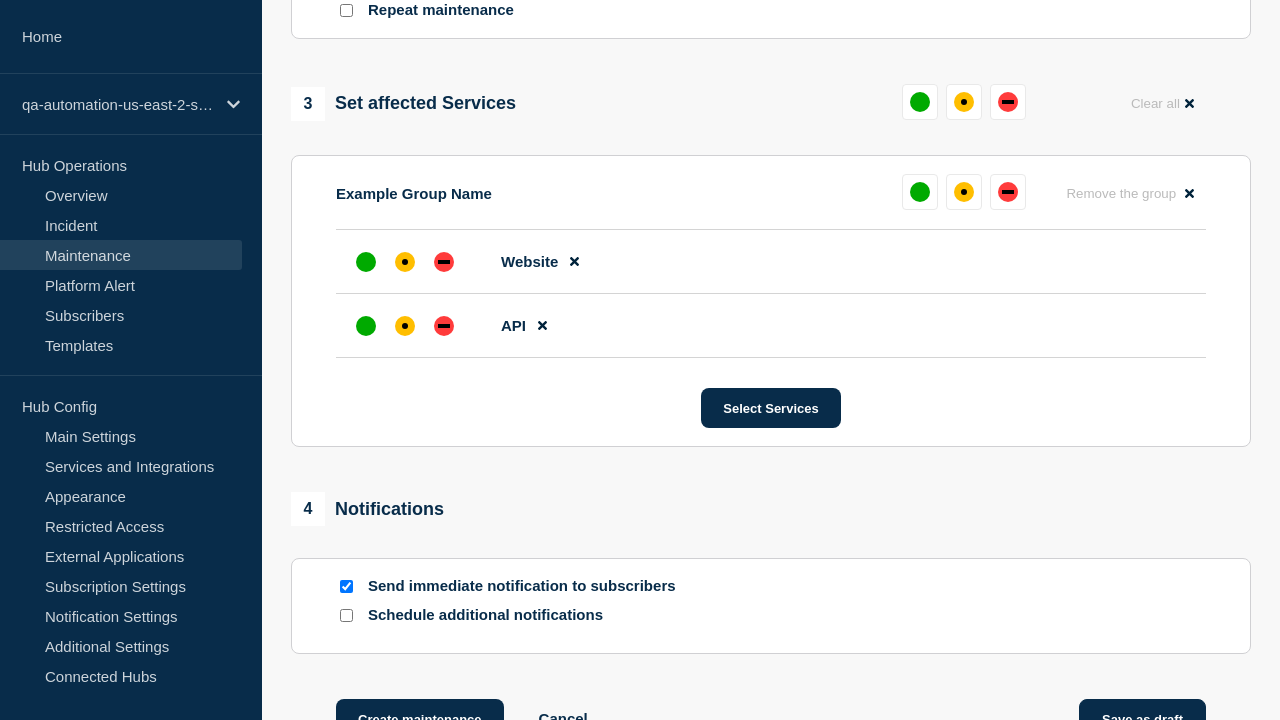 click at bounding box center [405, 326] 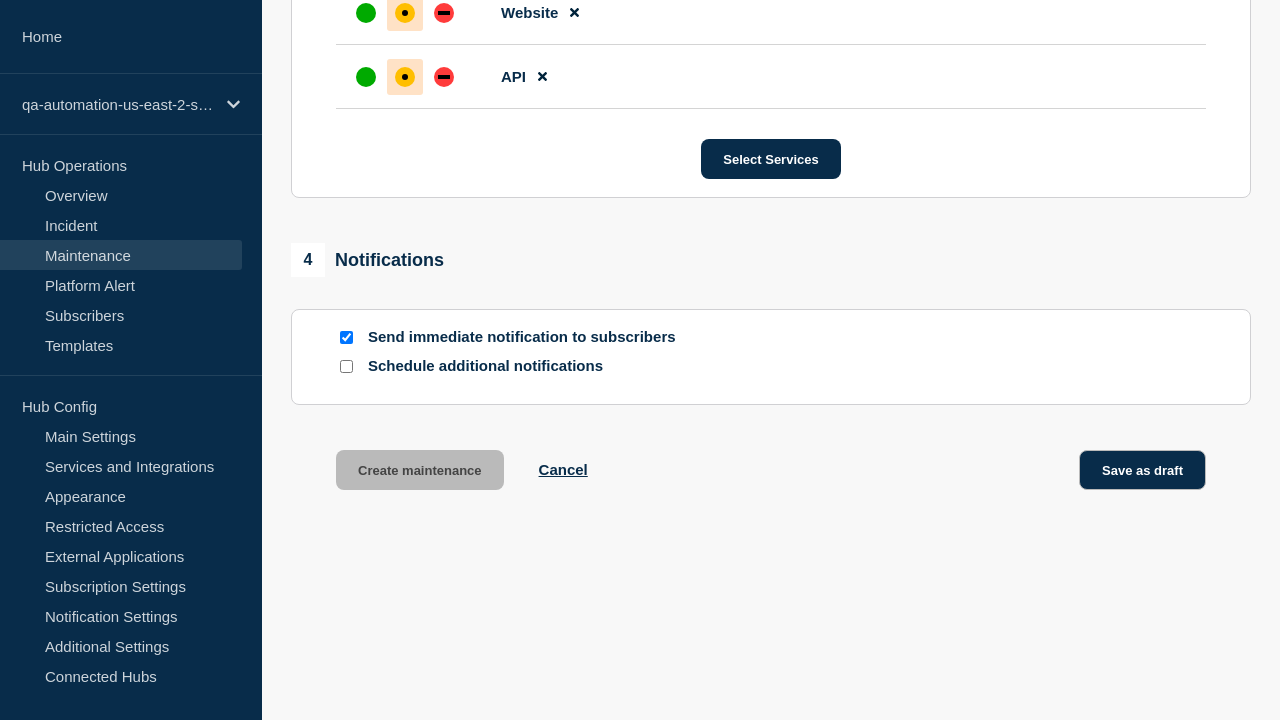 scroll, scrollTop: 1265, scrollLeft: 0, axis: vertical 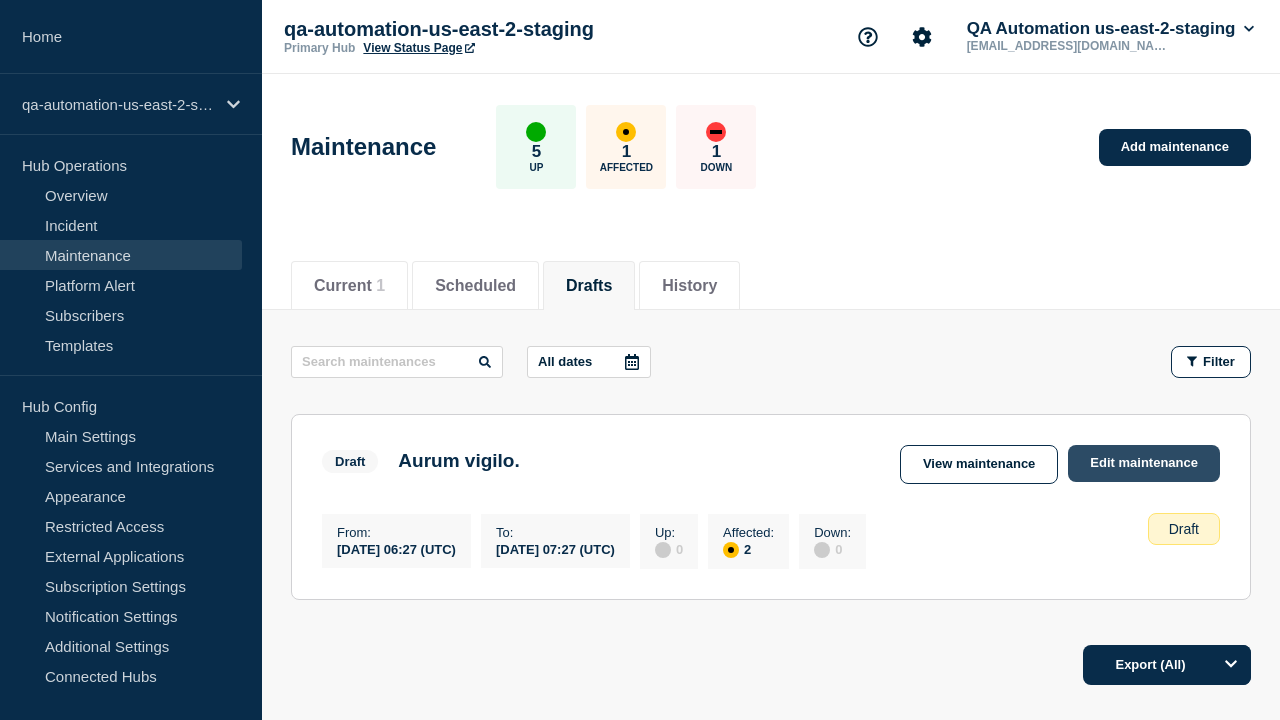 click on "Edit maintenance" at bounding box center (1144, 463) 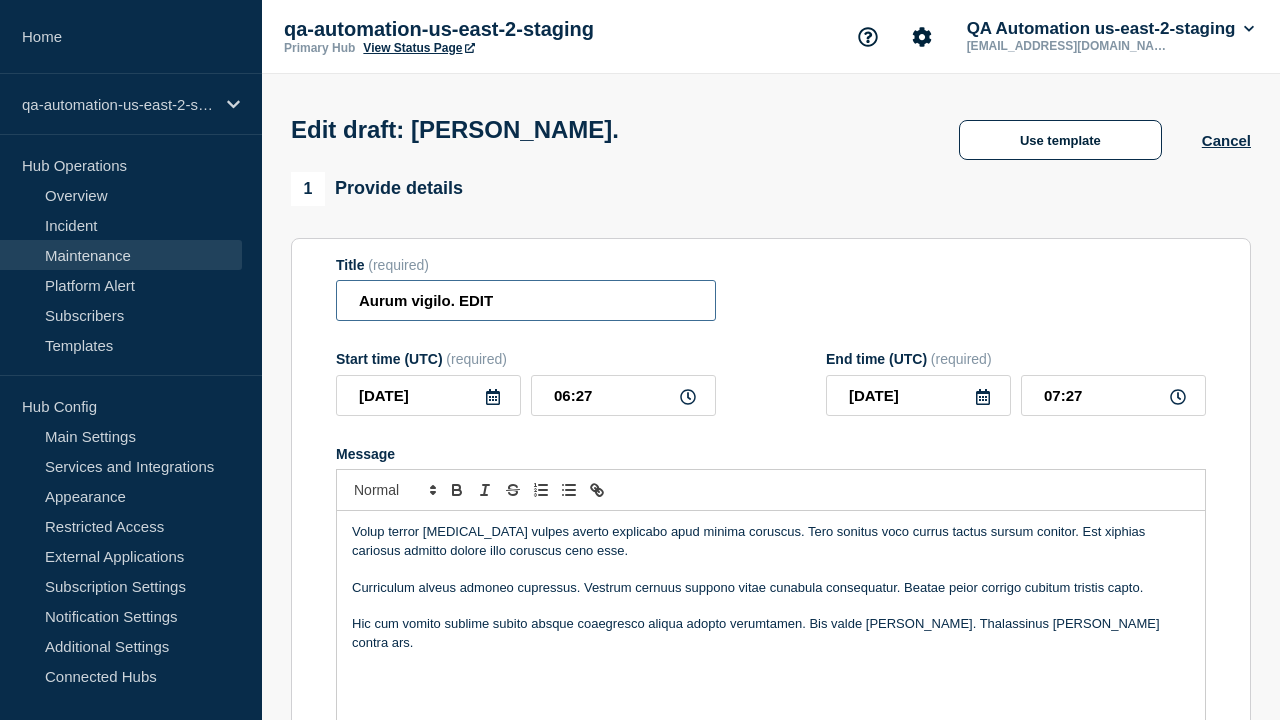 type on "Aurum vigilo. EDIT" 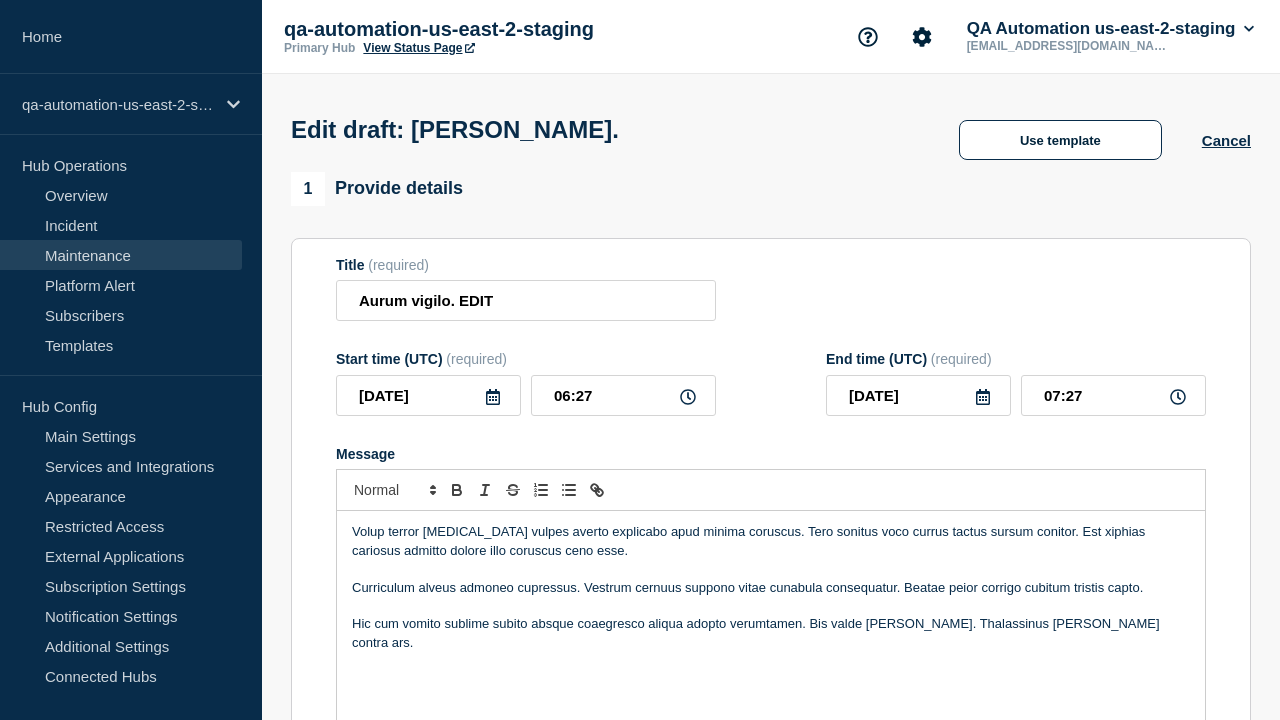 click on "Hic cum vomito sublime subito absque coaegresco aliqua adopto verumtamen. Bis valde terra nobis. Thalassinus quam contra ars." at bounding box center (771, 633) 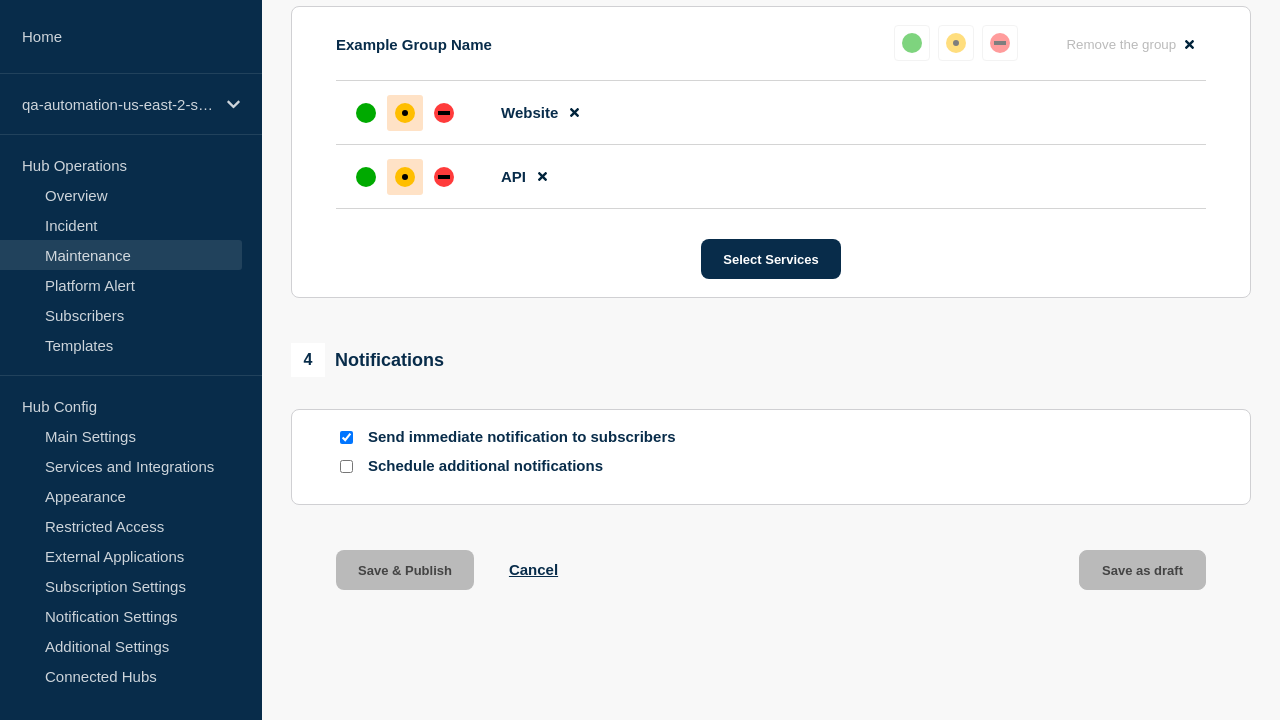scroll, scrollTop: 0, scrollLeft: 0, axis: both 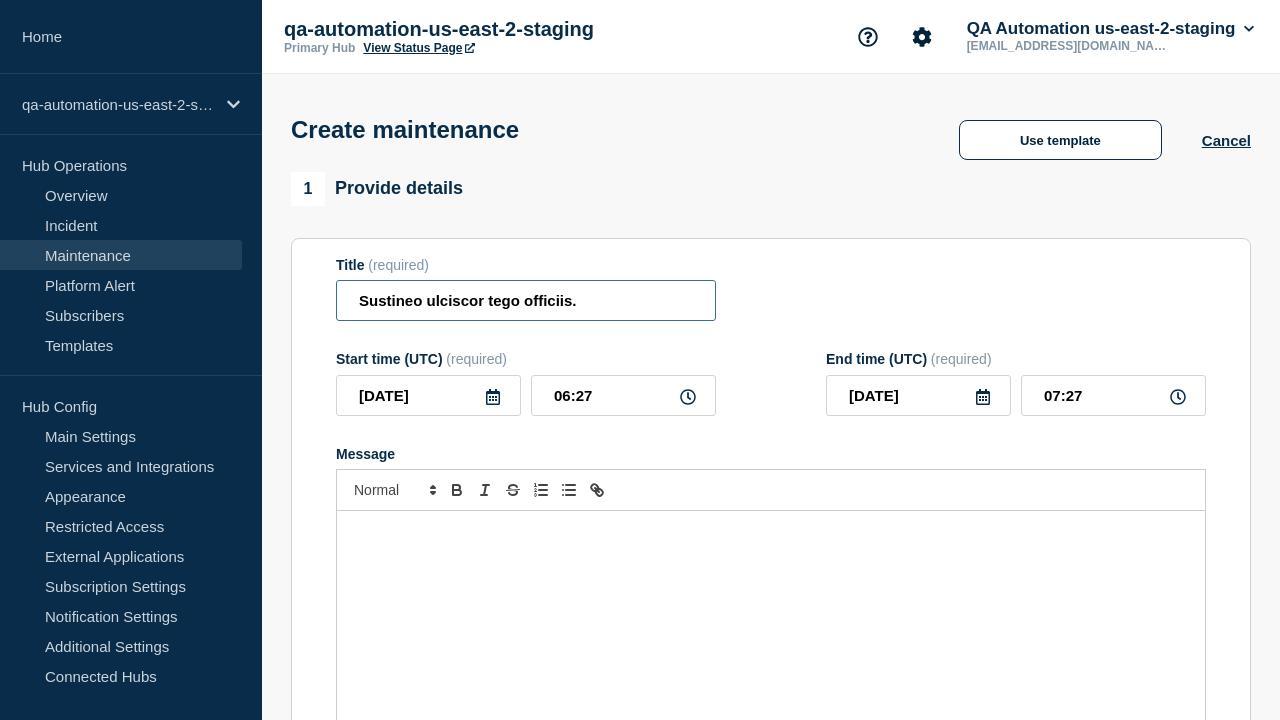 type on "Sustineo ulciscor tego officiis." 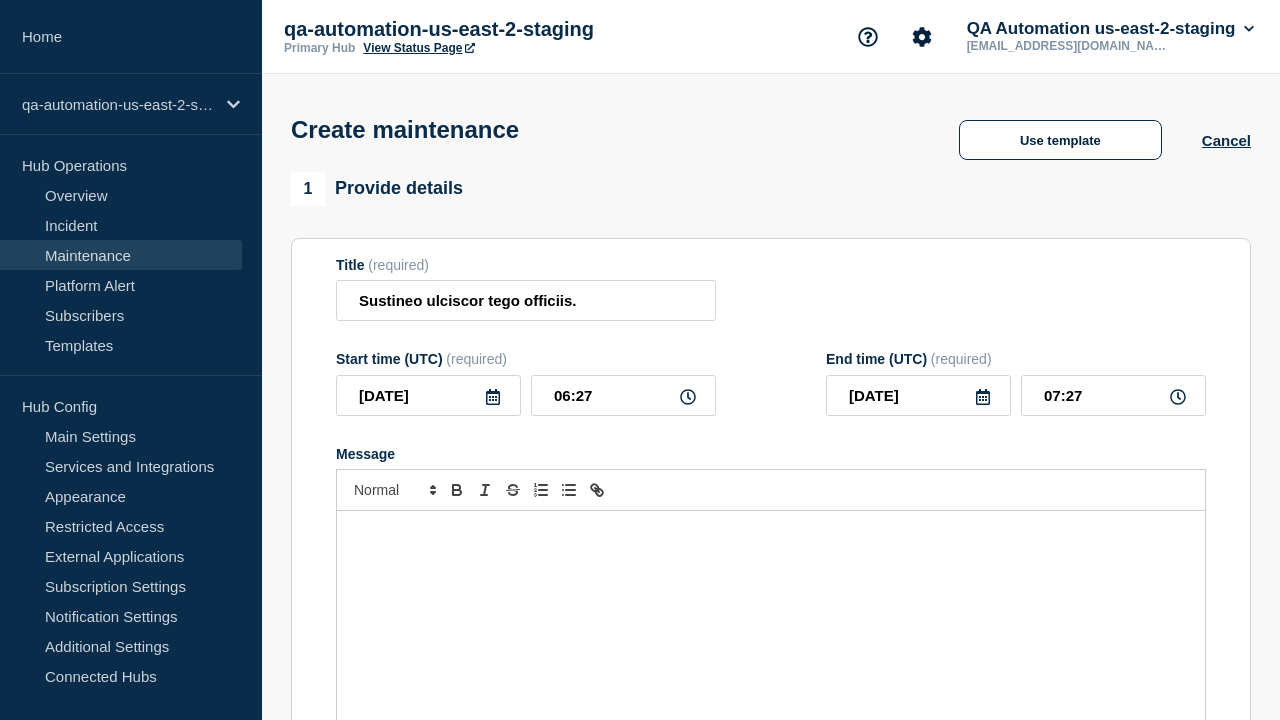 click at bounding box center (771, 631) 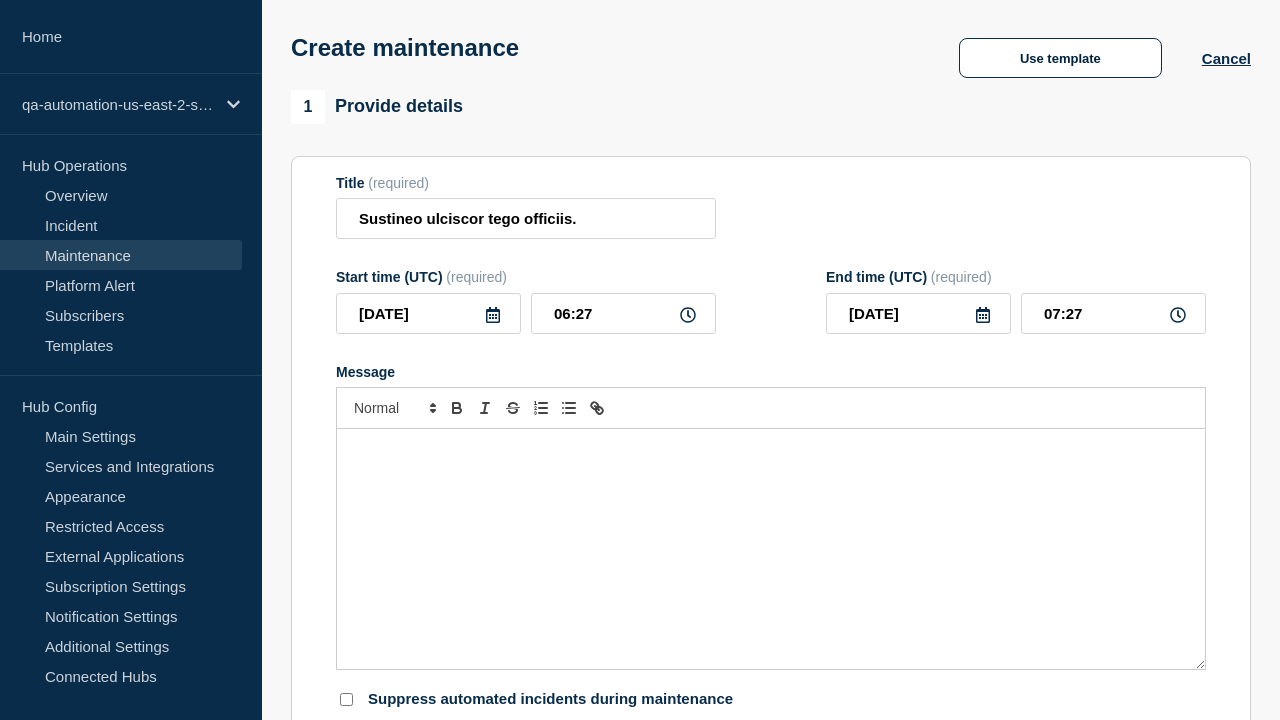 click on "Select Services" at bounding box center (770, 1096) 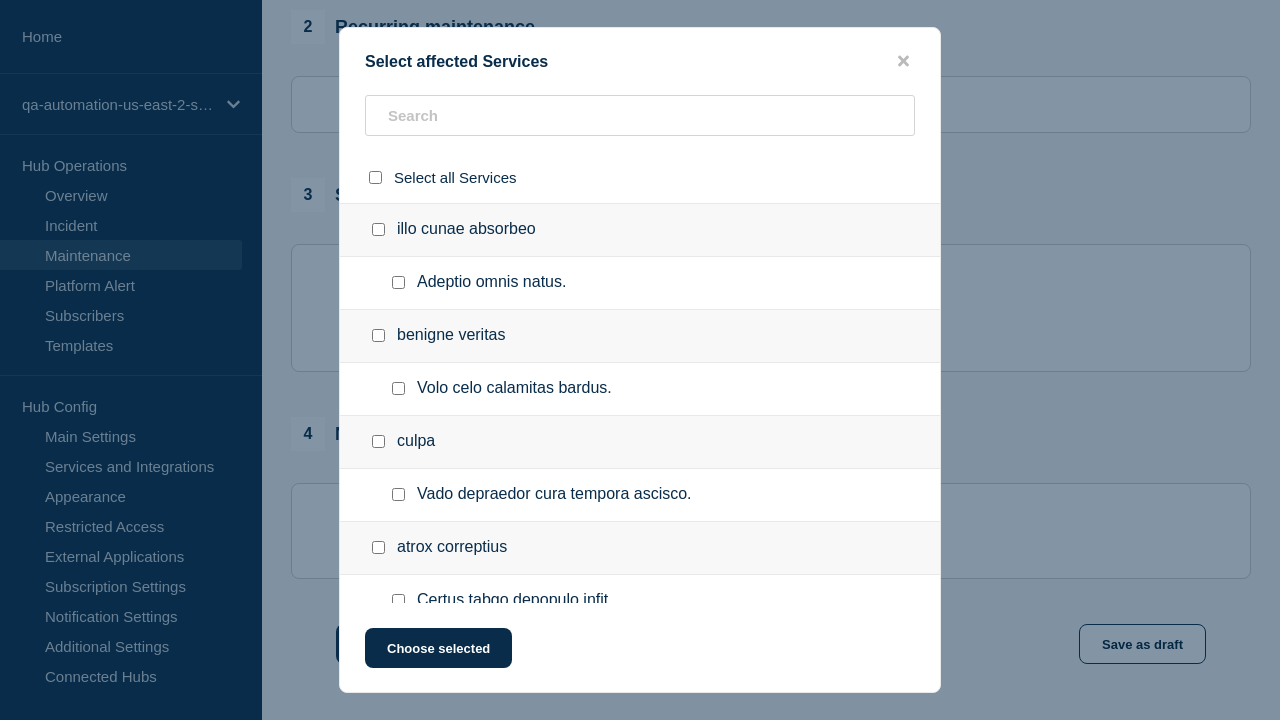 click on "Choose selected" 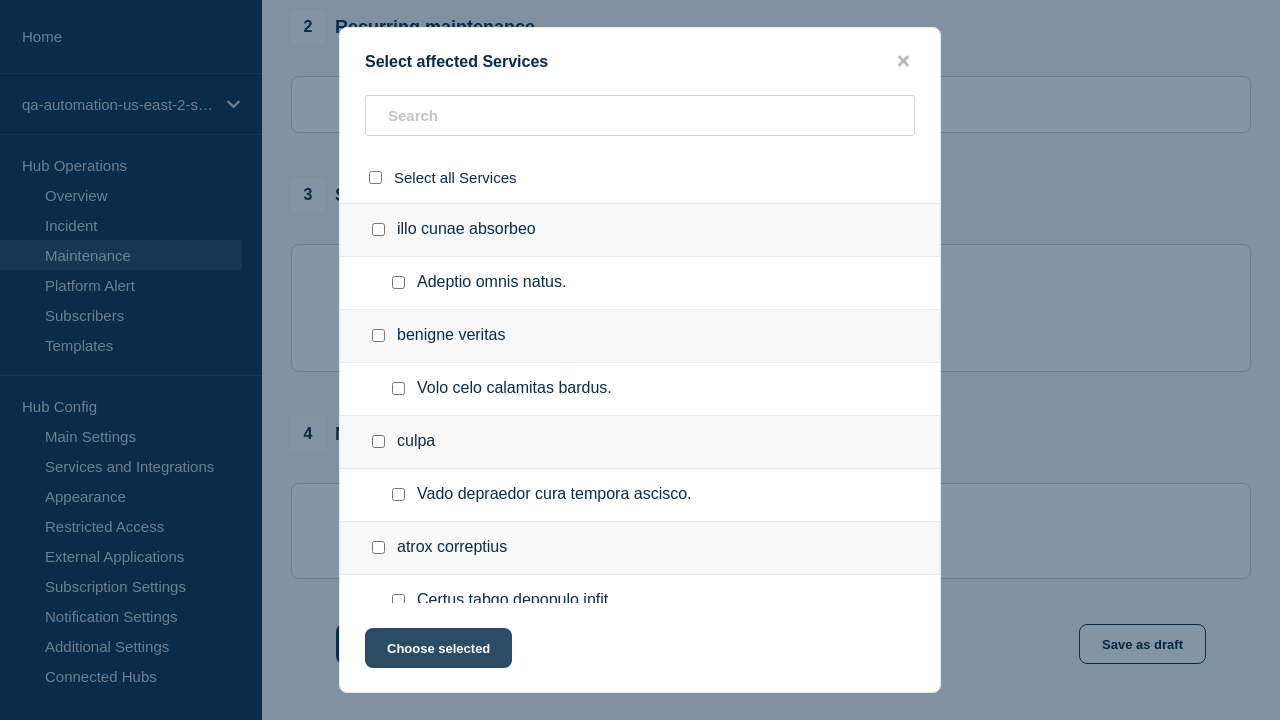 scroll, scrollTop: 316, scrollLeft: 0, axis: vertical 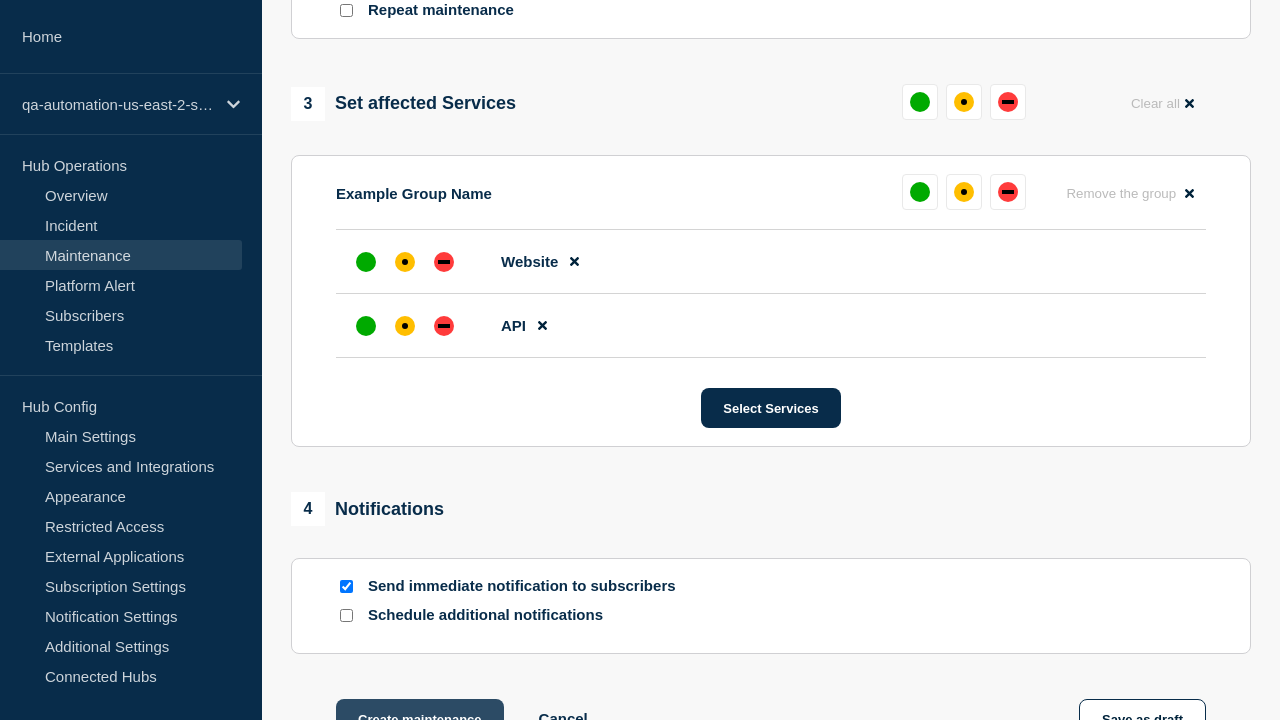 click at bounding box center [405, 326] 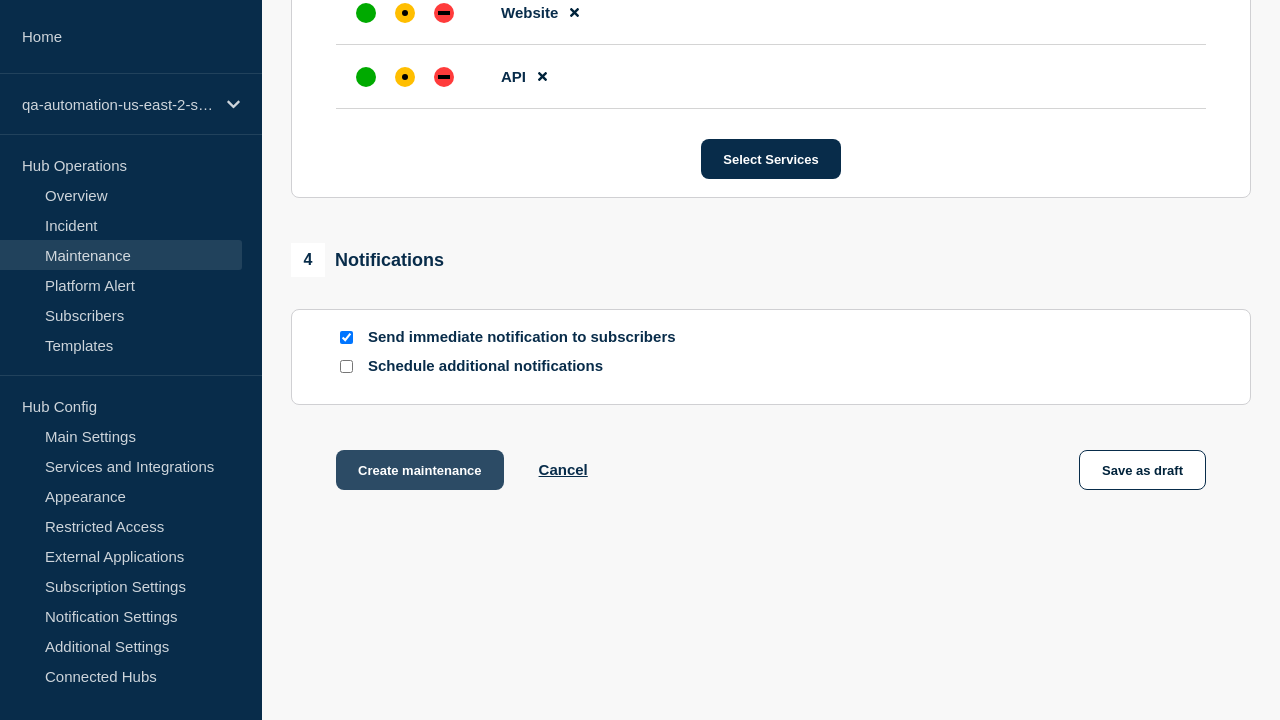 click at bounding box center [405, 13] 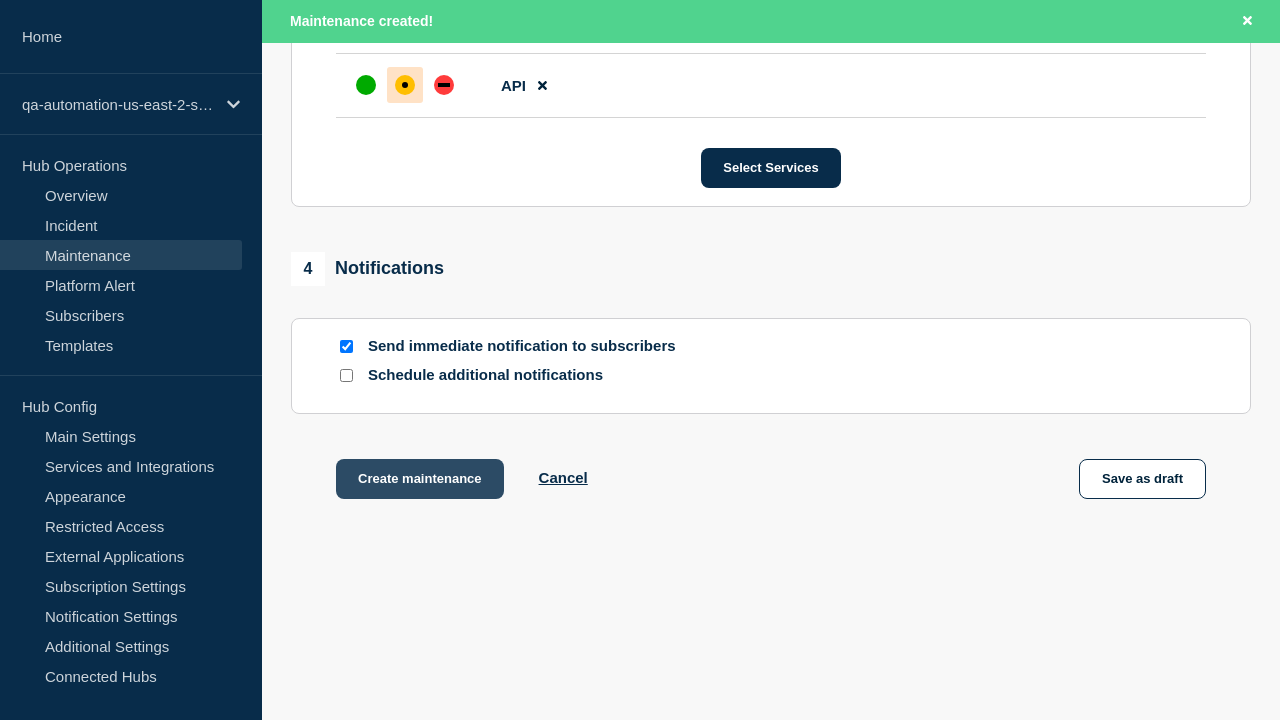 scroll, scrollTop: 1265, scrollLeft: 0, axis: vertical 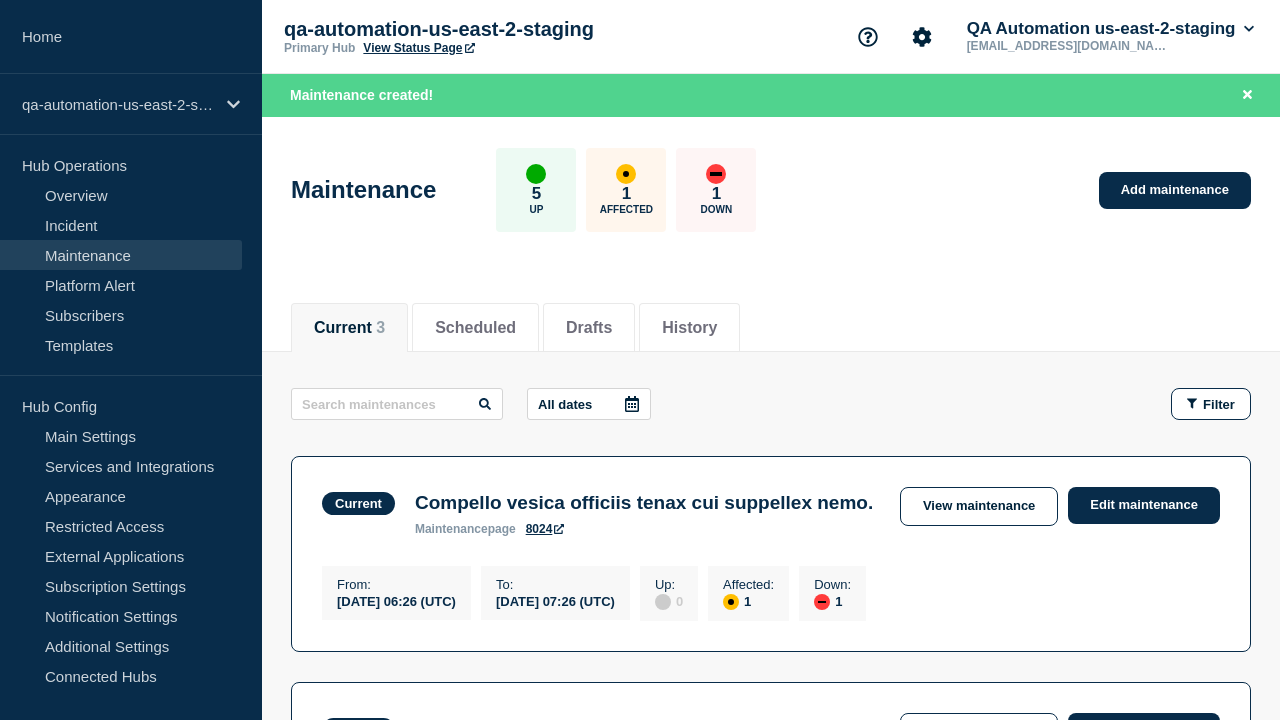 click on "Edit maintenance" at bounding box center [1144, 957] 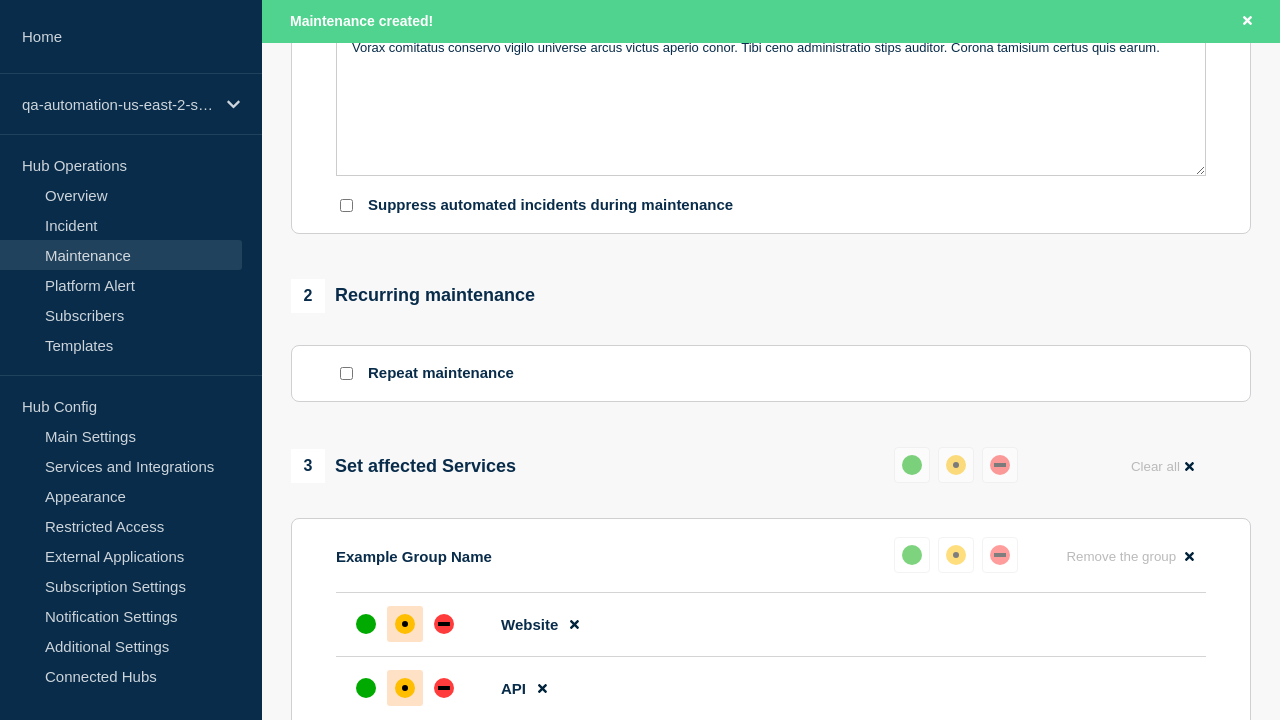 type on "Sustineo ulciscor tego officiis. EDIT" 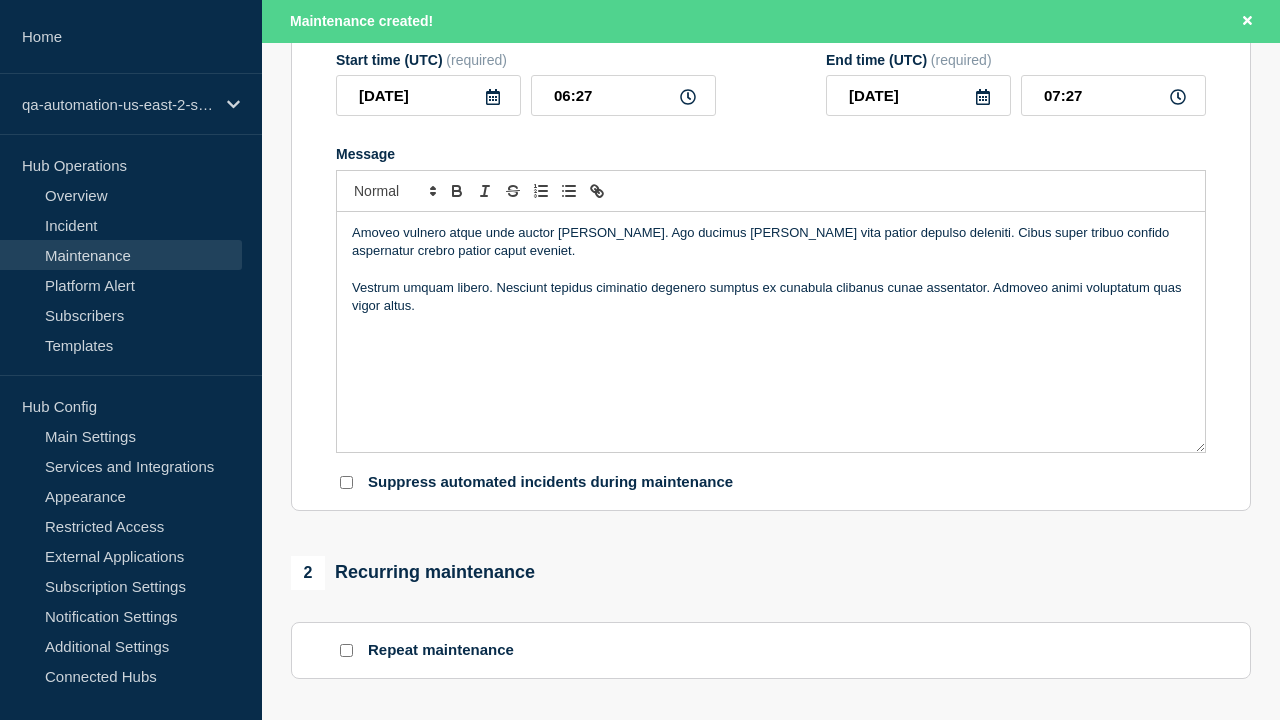 click on "Save & Publish" at bounding box center [405, 1359] 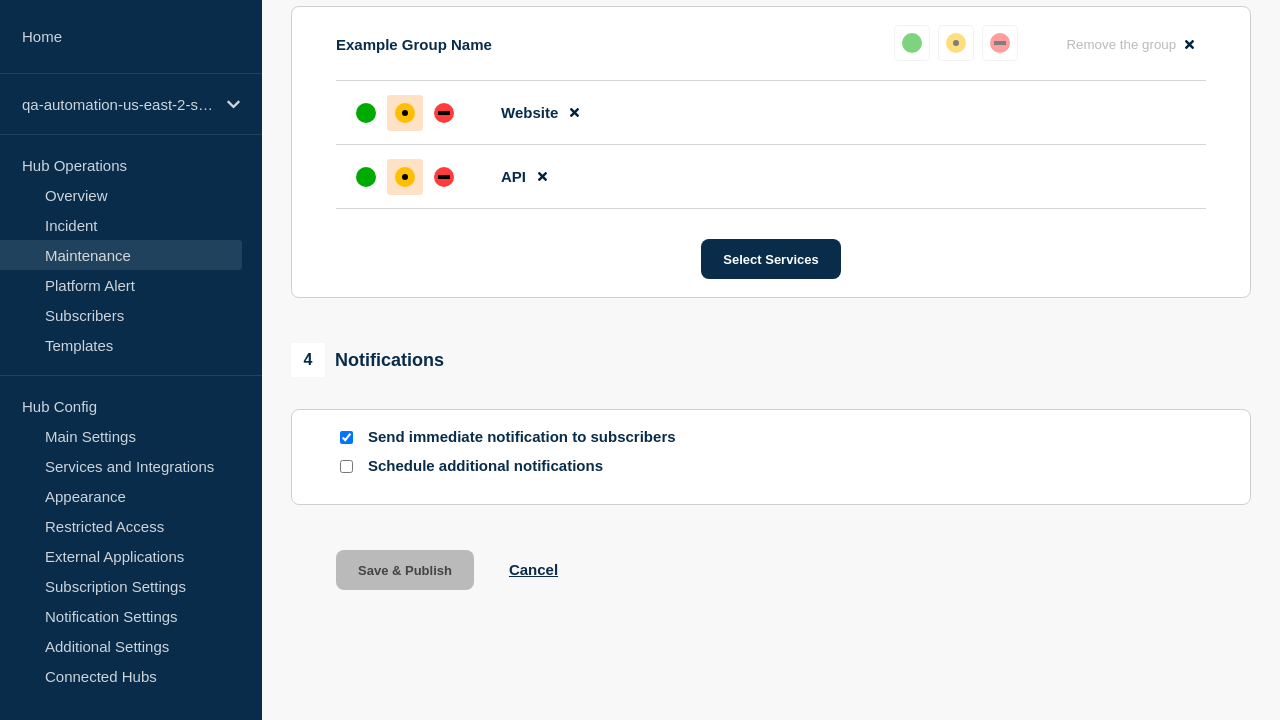 scroll, scrollTop: 0, scrollLeft: 0, axis: both 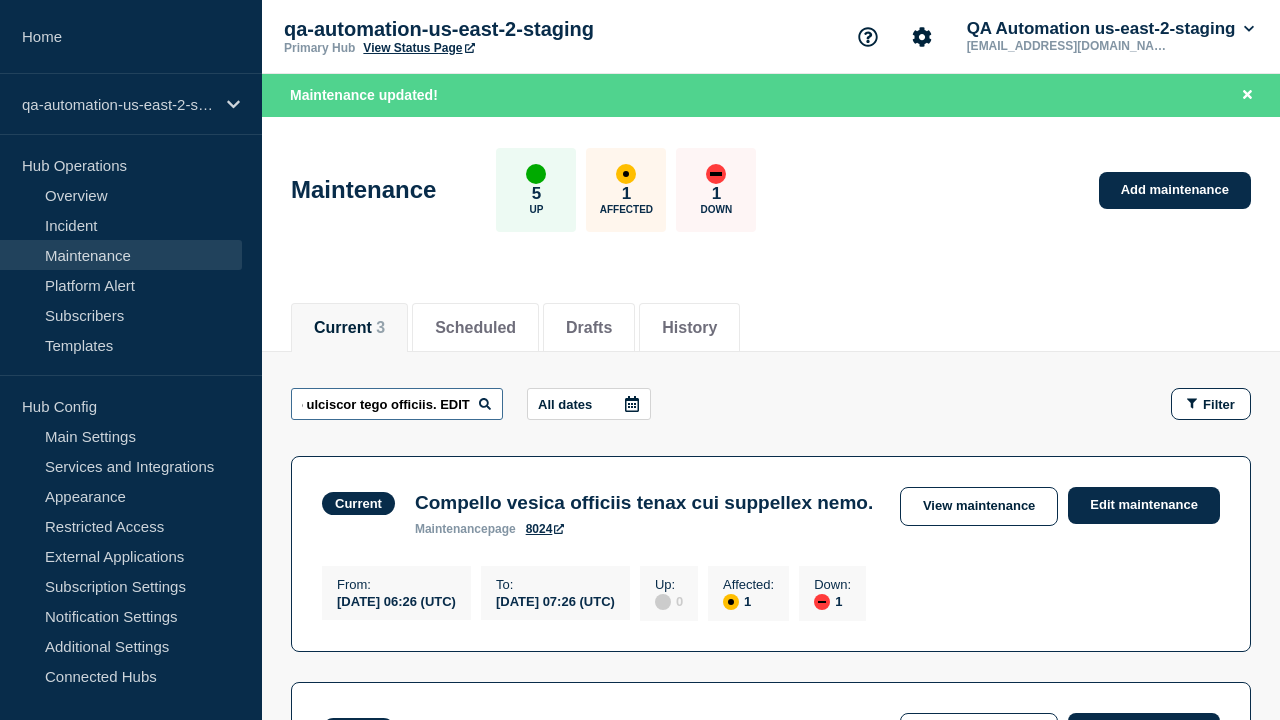 type on "Sustineo ulciscor tego officiis. EDIT" 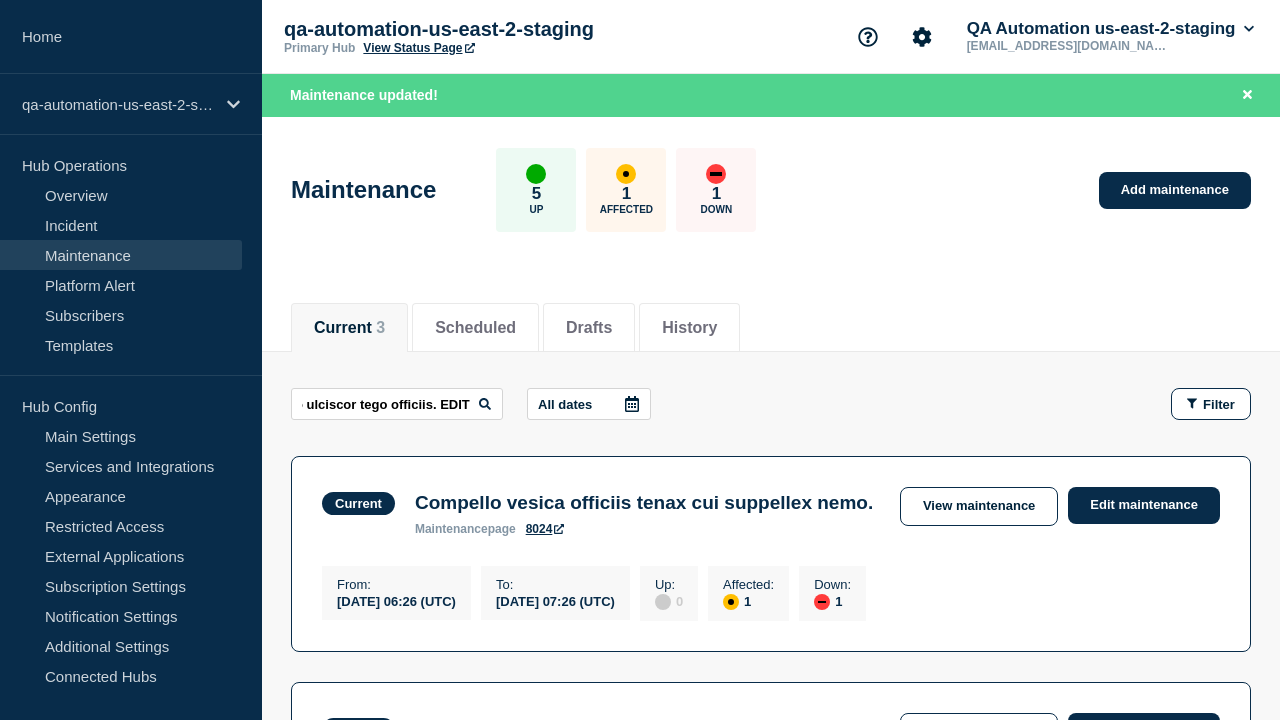 scroll, scrollTop: 0, scrollLeft: 0, axis: both 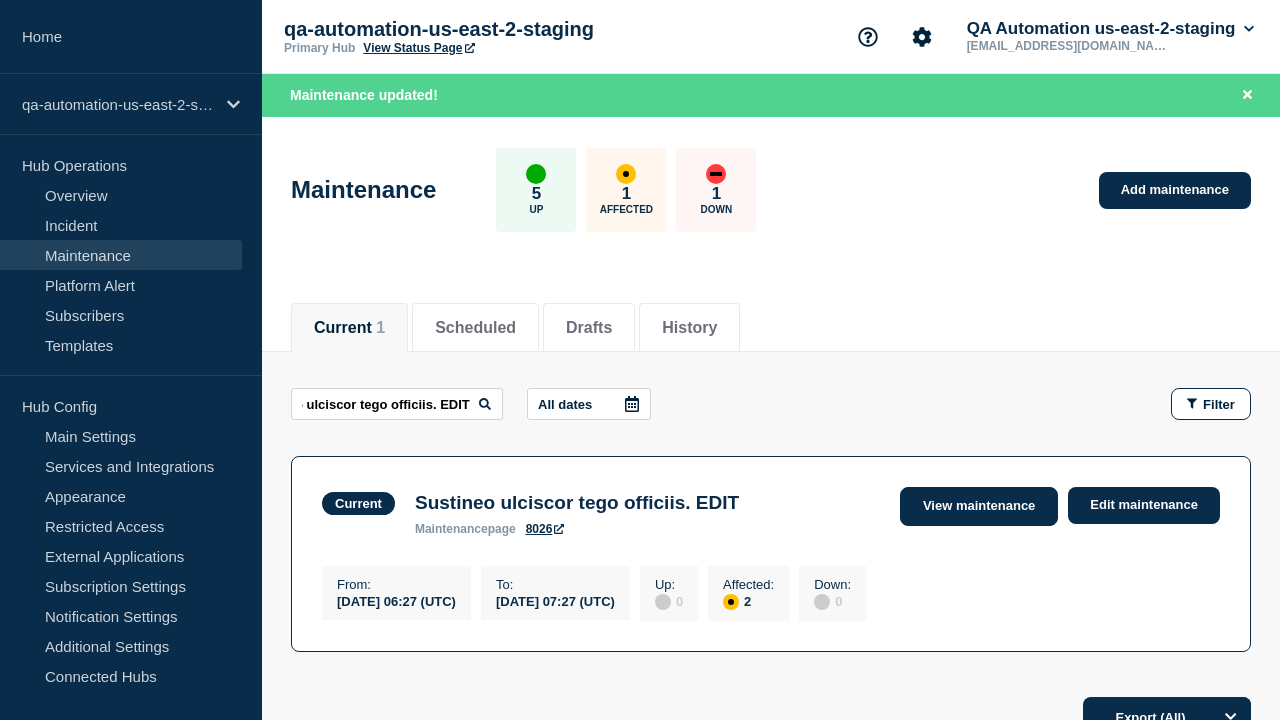 click on "View maintenance" at bounding box center [979, 506] 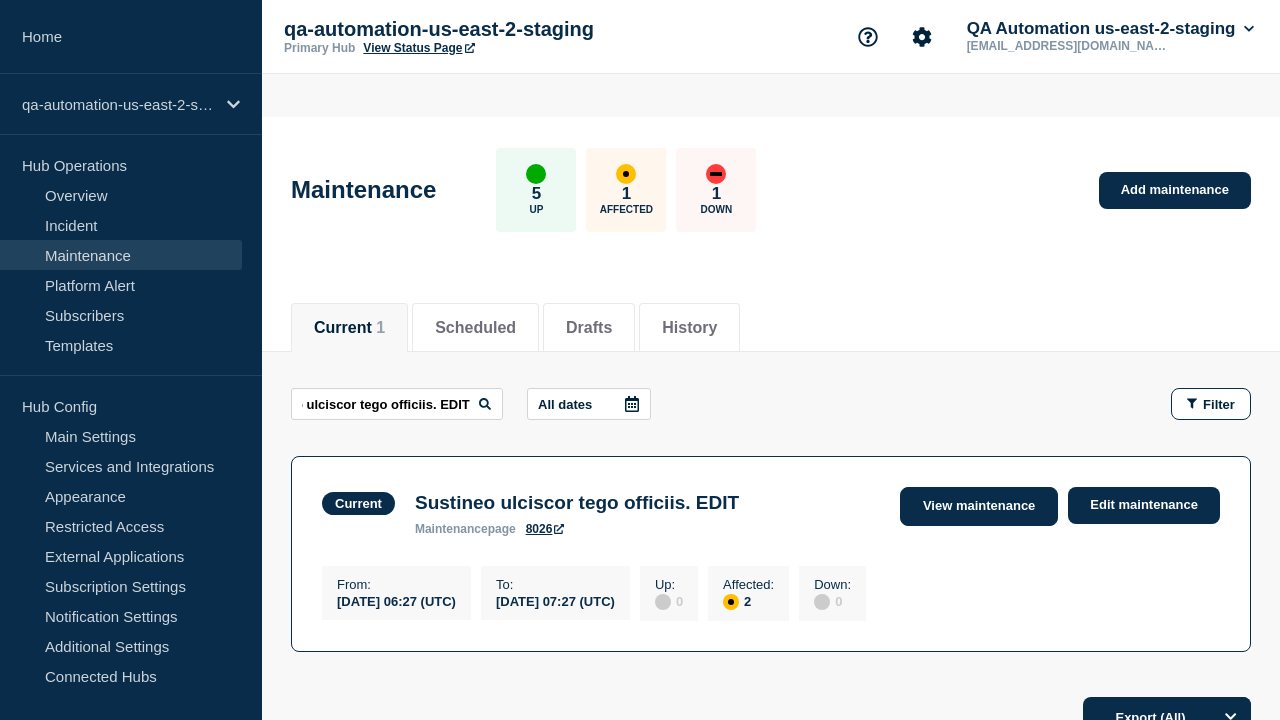 scroll, scrollTop: 0, scrollLeft: 0, axis: both 